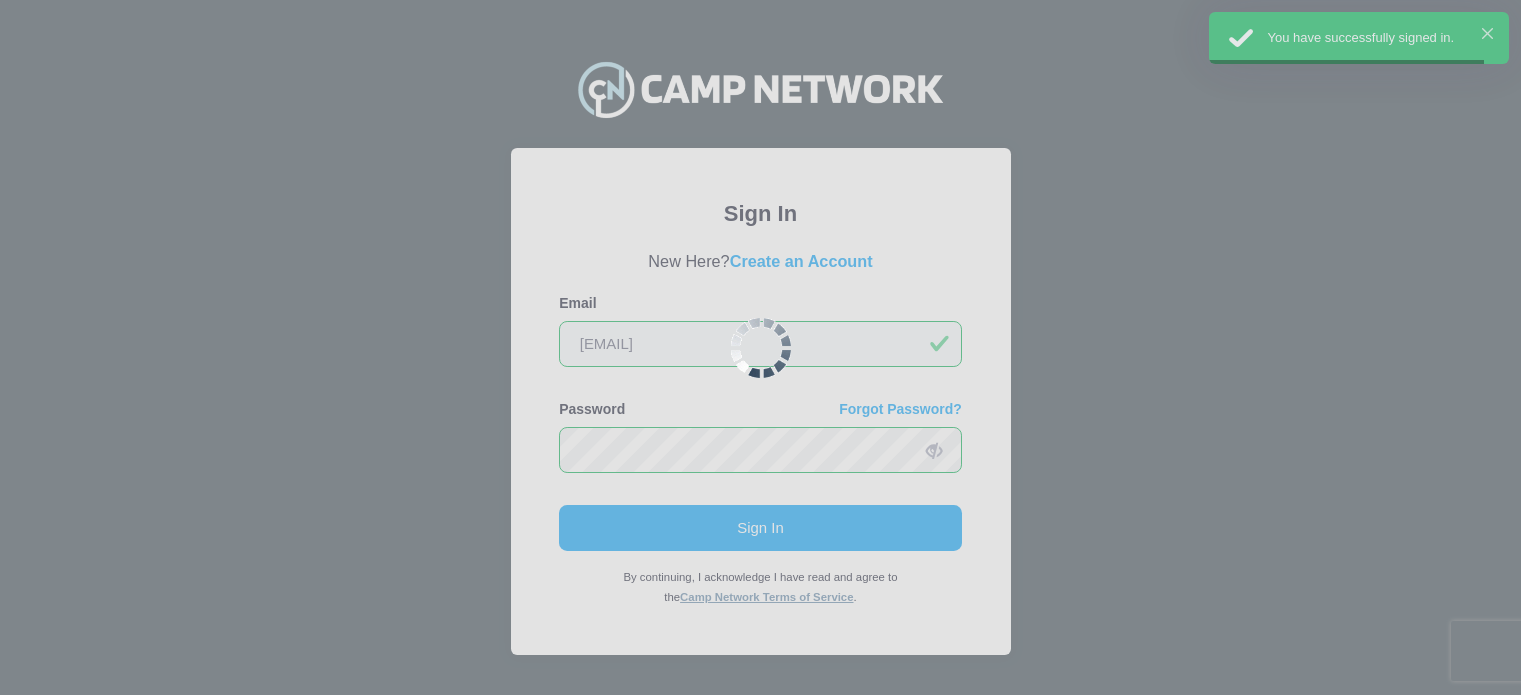 scroll, scrollTop: 0, scrollLeft: 0, axis: both 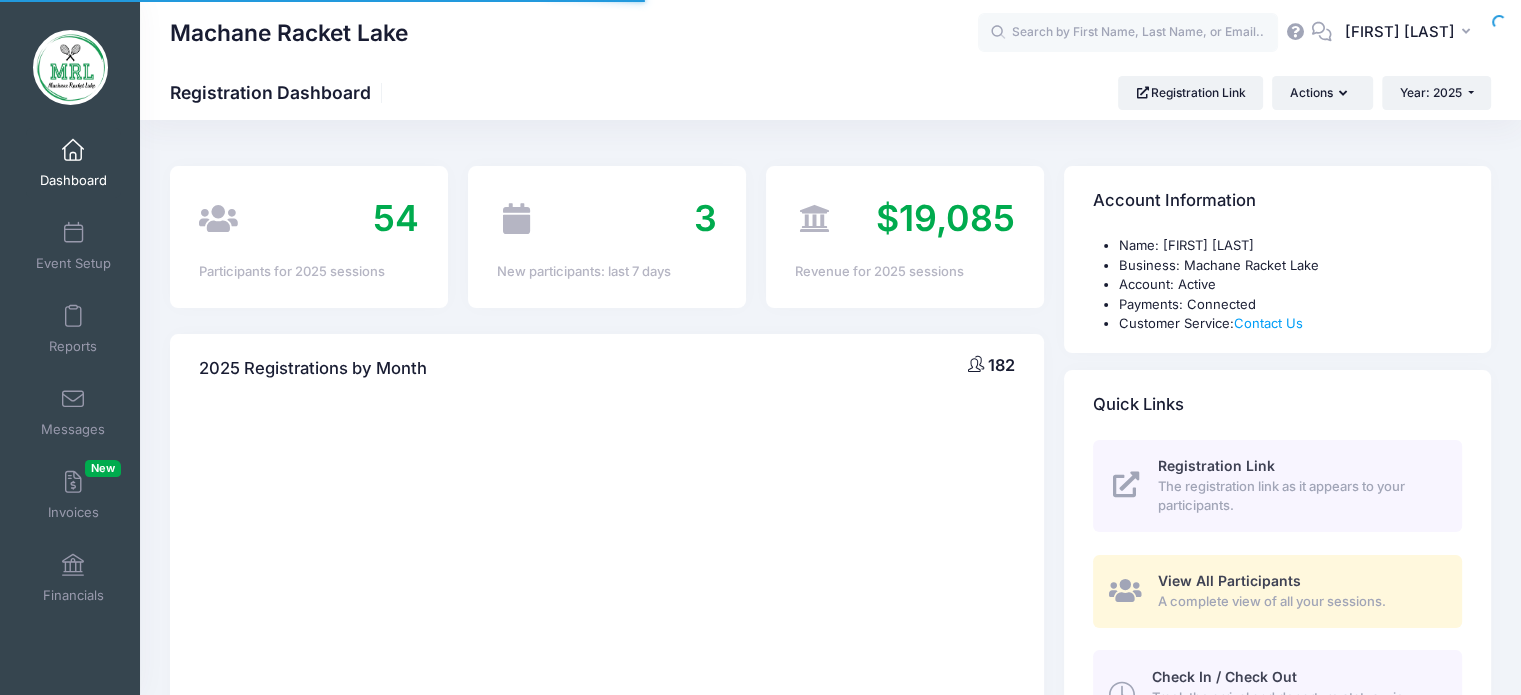 select 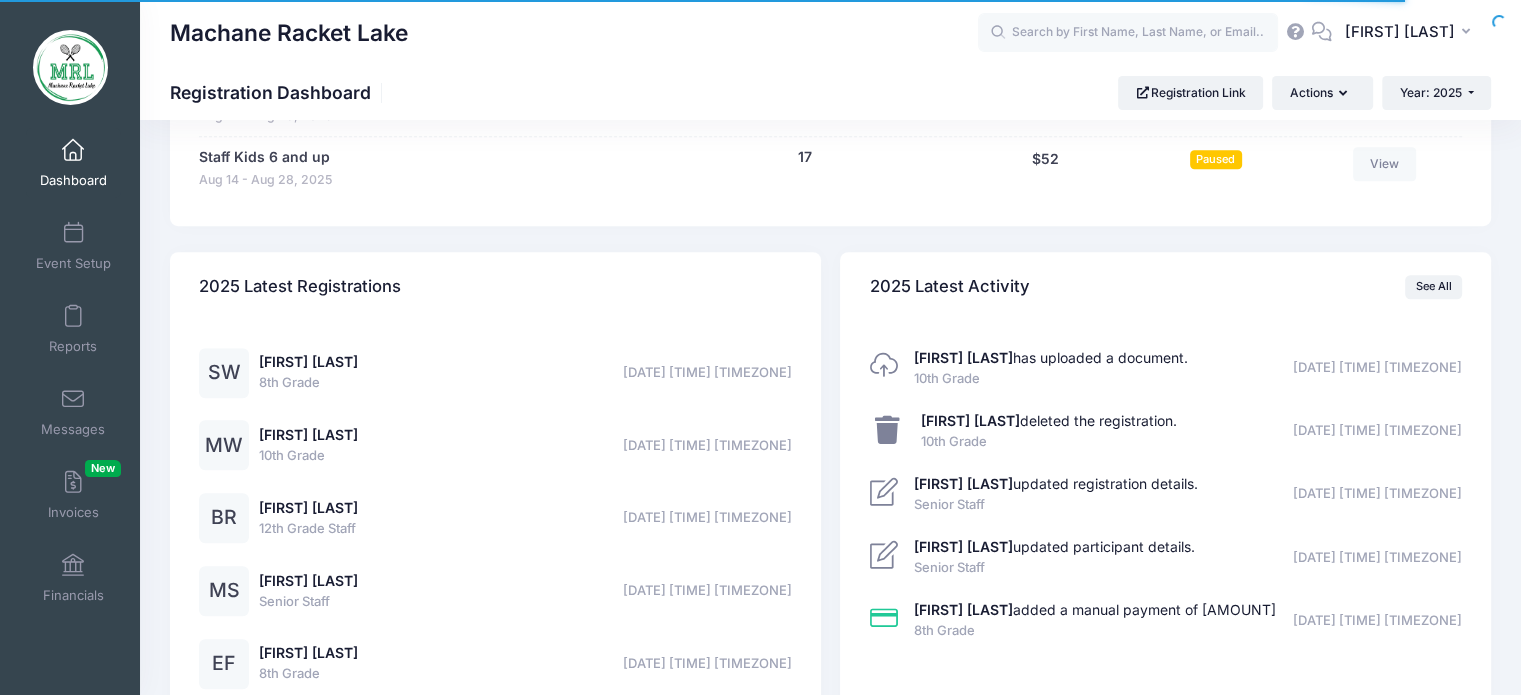 scroll, scrollTop: 1466, scrollLeft: 0, axis: vertical 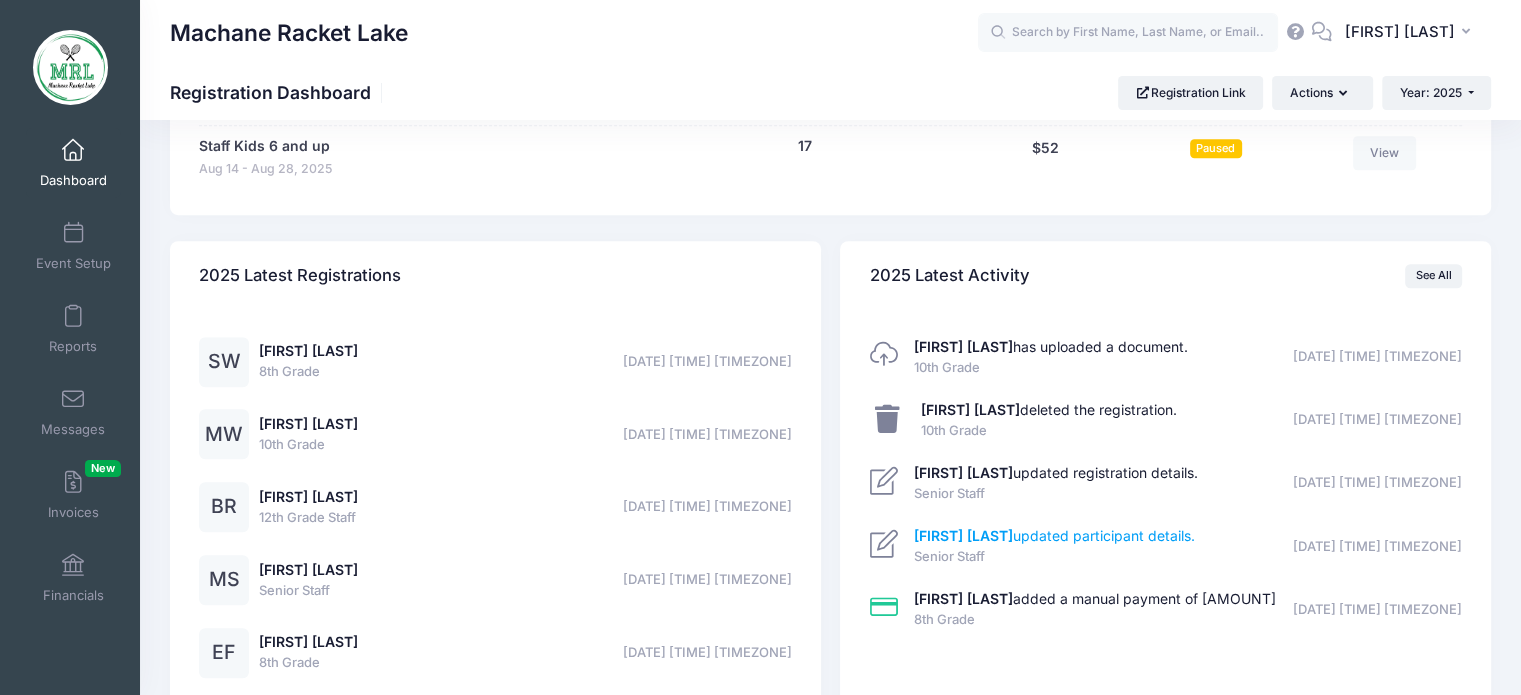 click on "Suri Herskovits  updated participant details." at bounding box center [1054, 535] 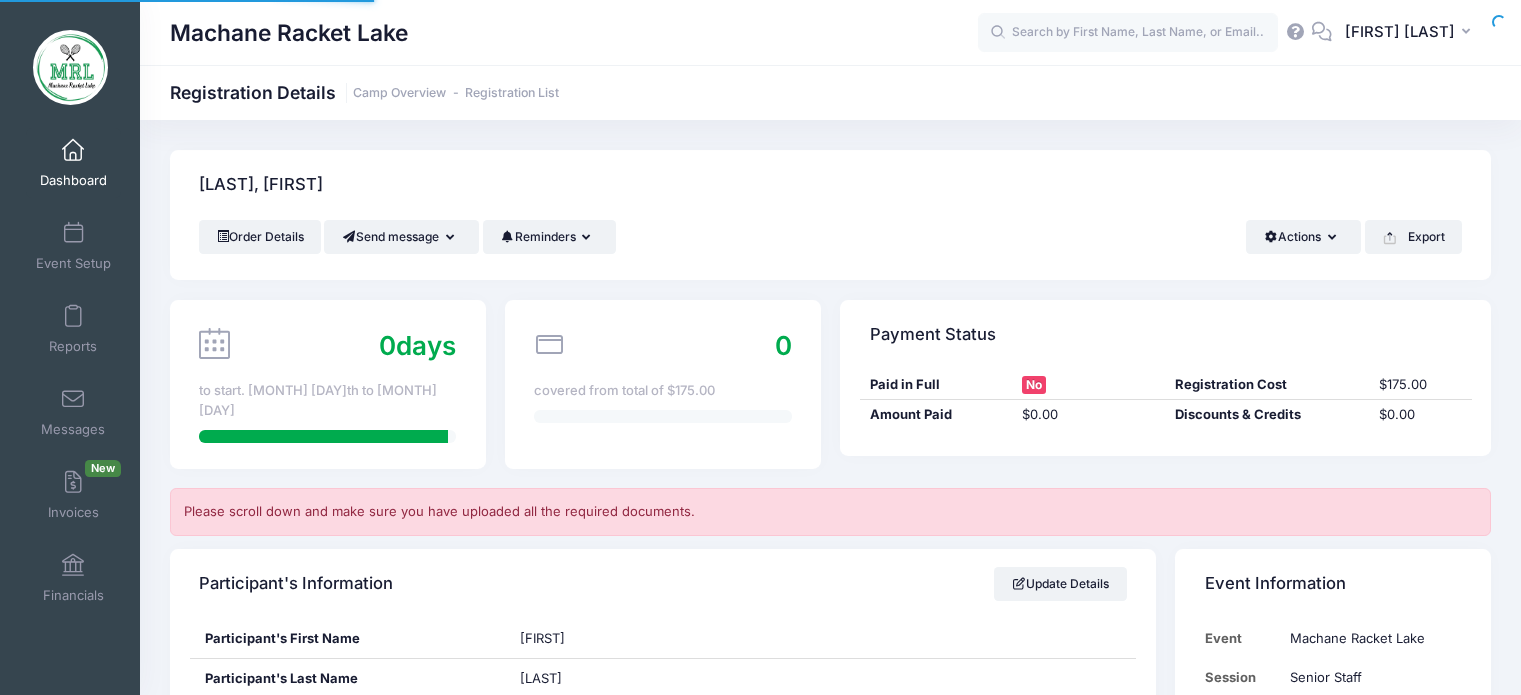 scroll, scrollTop: 0, scrollLeft: 0, axis: both 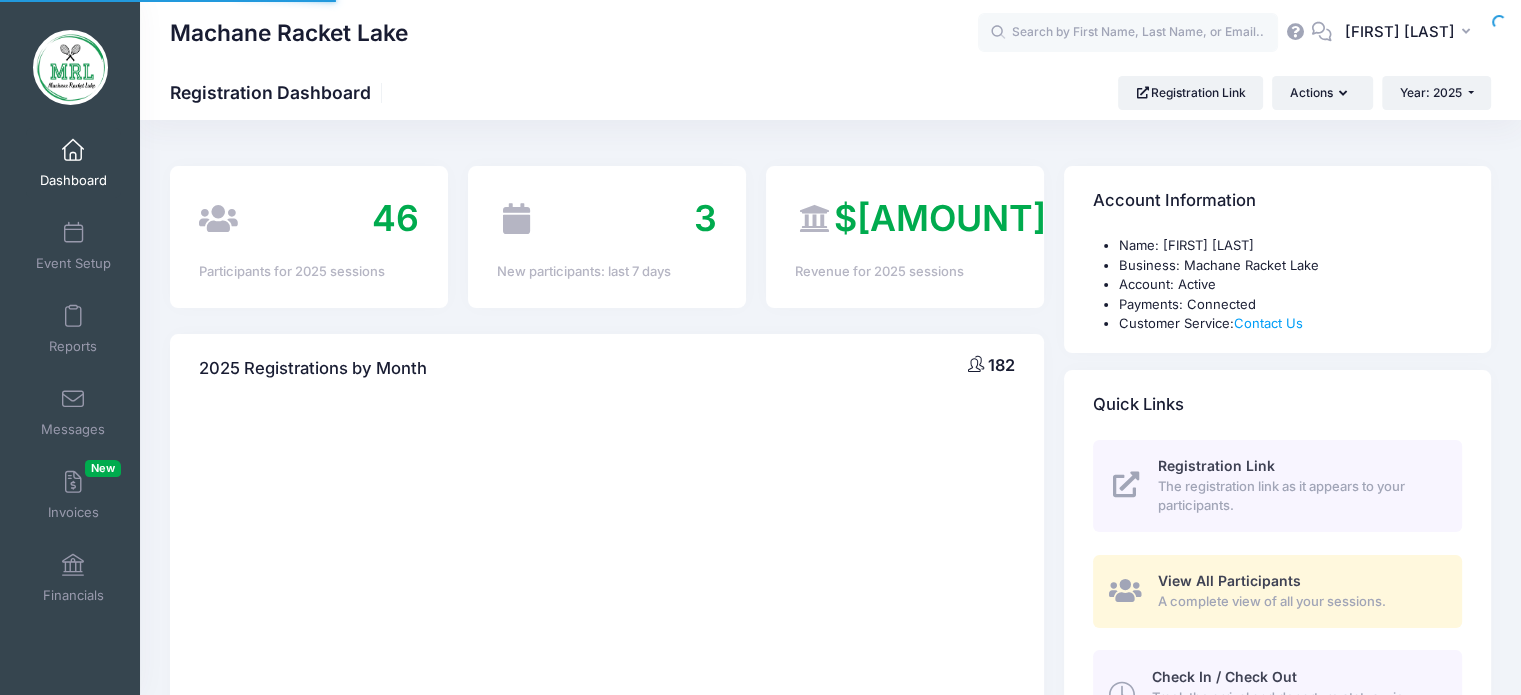 select 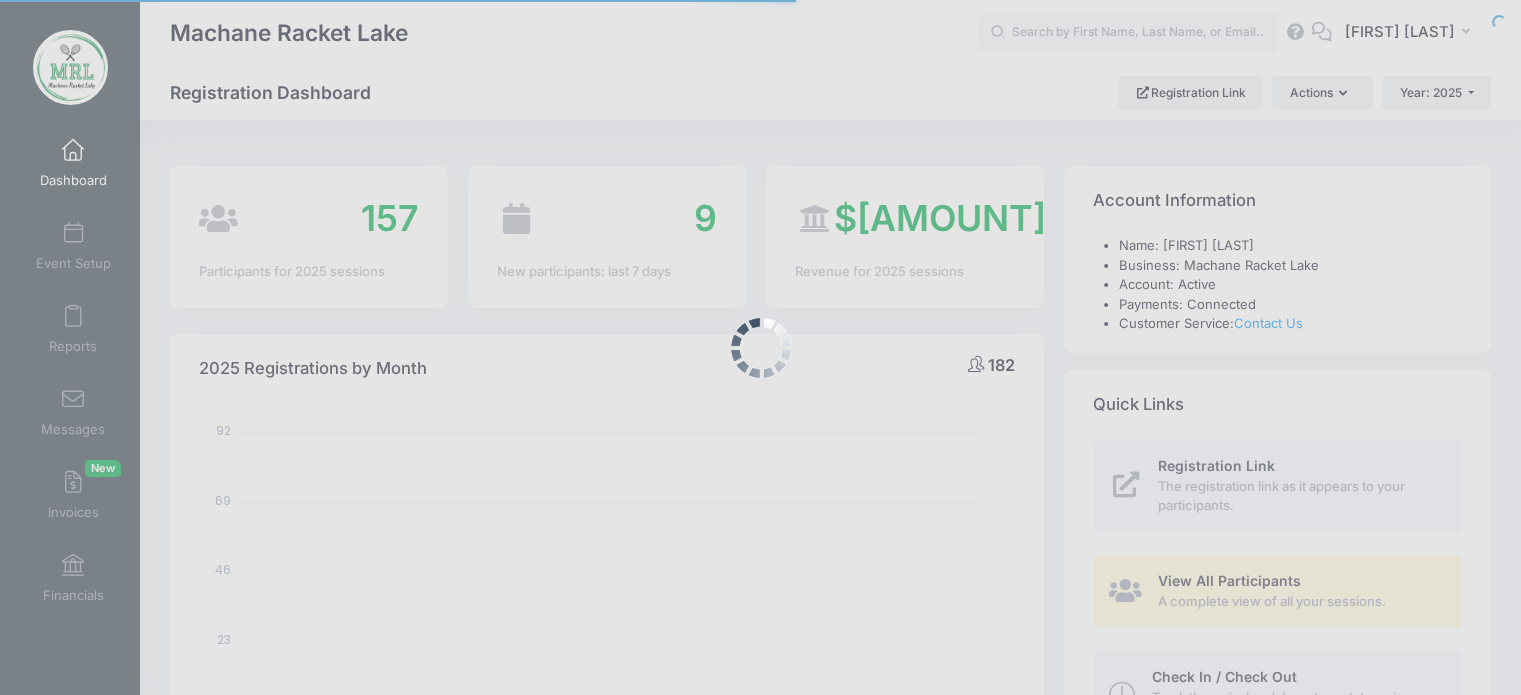 scroll, scrollTop: 984, scrollLeft: 0, axis: vertical 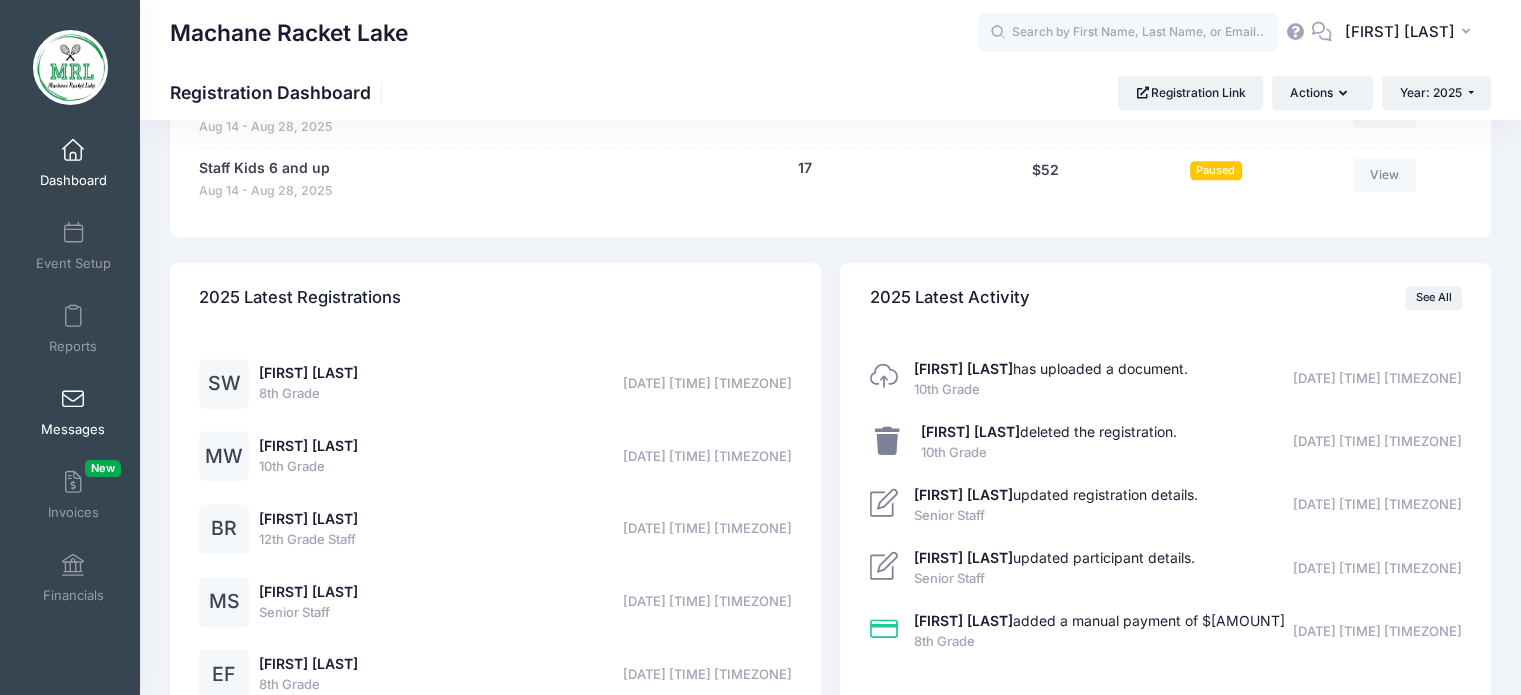 click on "Messages" at bounding box center (73, 412) 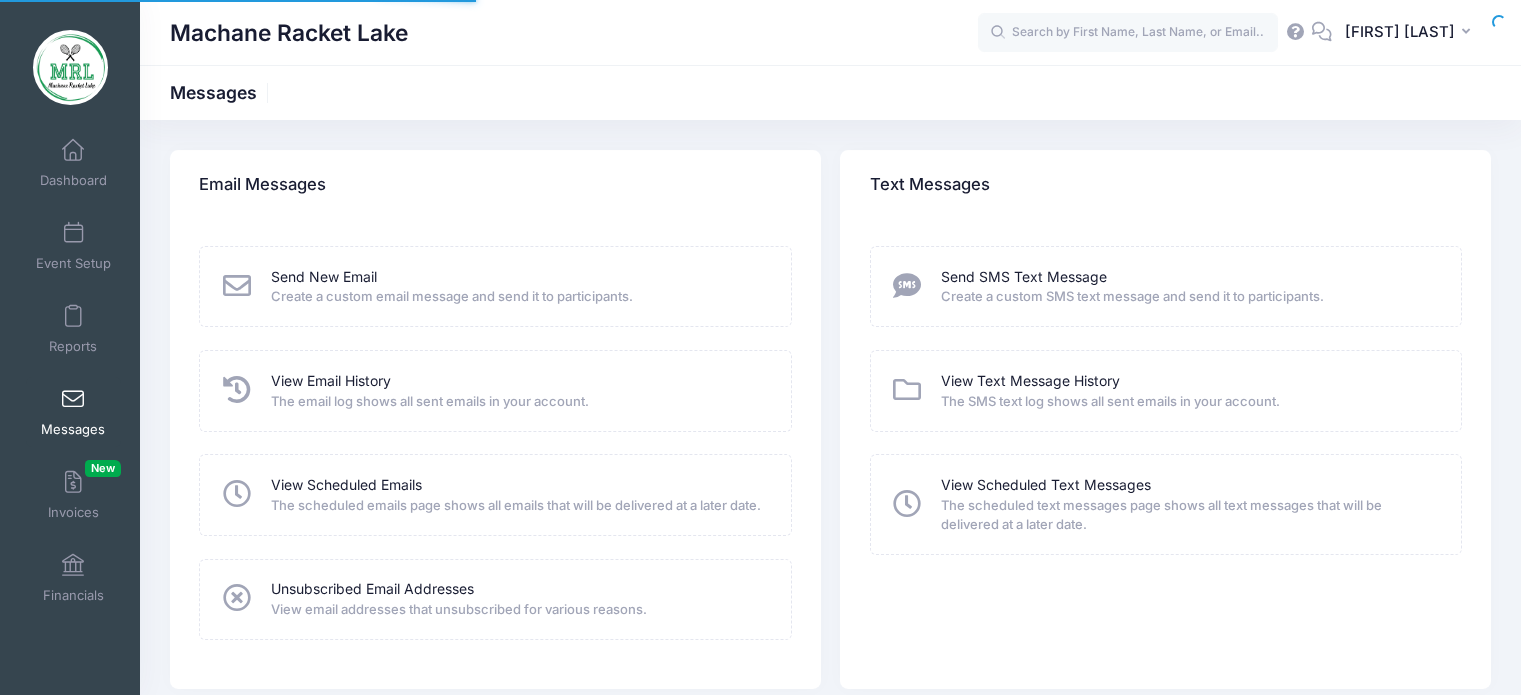 scroll, scrollTop: 0, scrollLeft: 0, axis: both 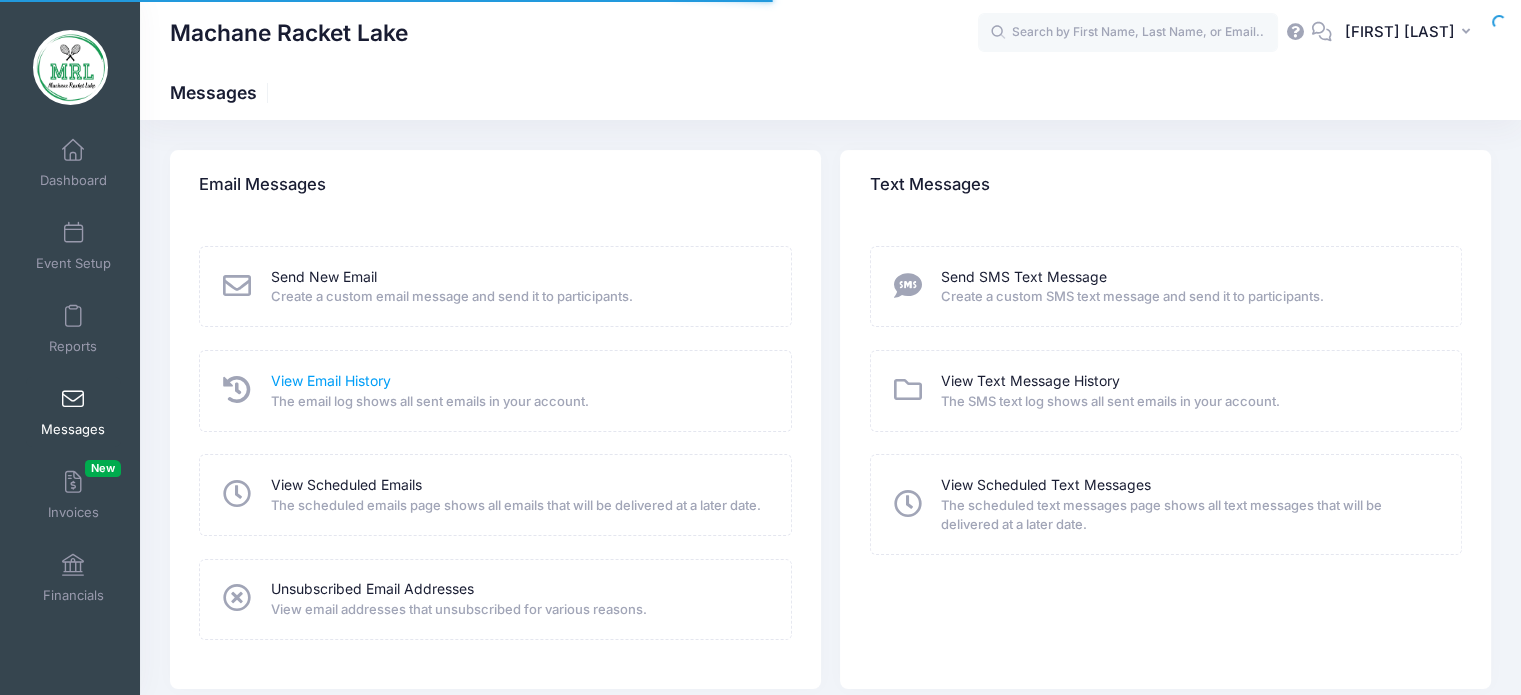 click on "View Email History" at bounding box center (331, 381) 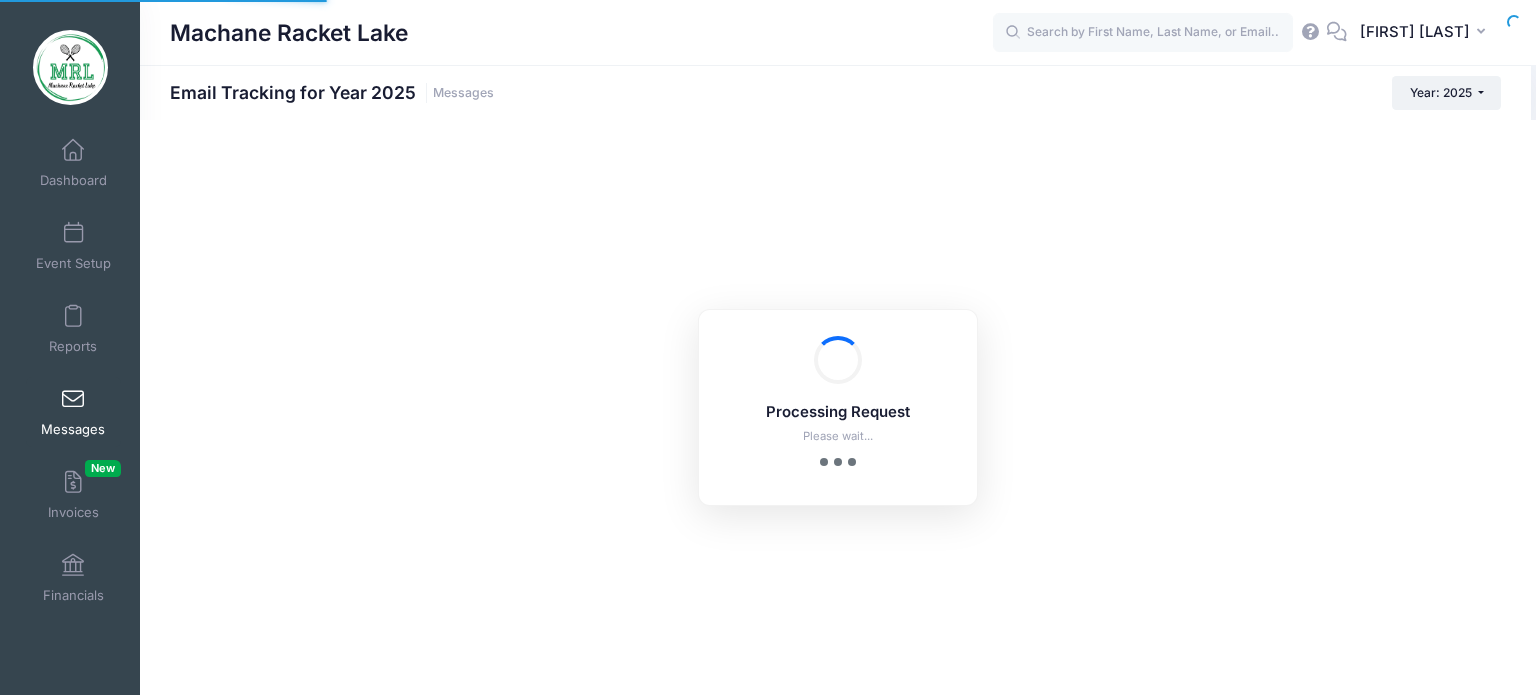 scroll, scrollTop: 0, scrollLeft: 0, axis: both 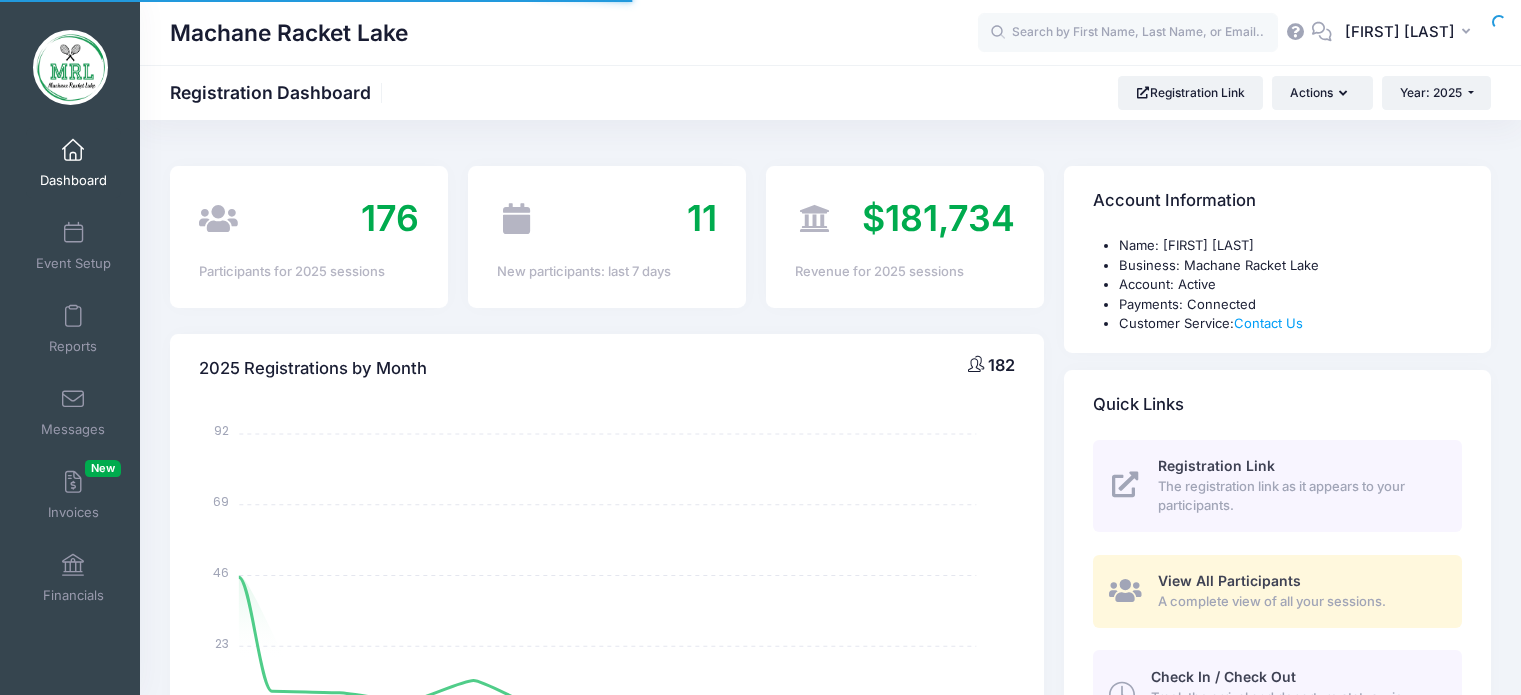 select 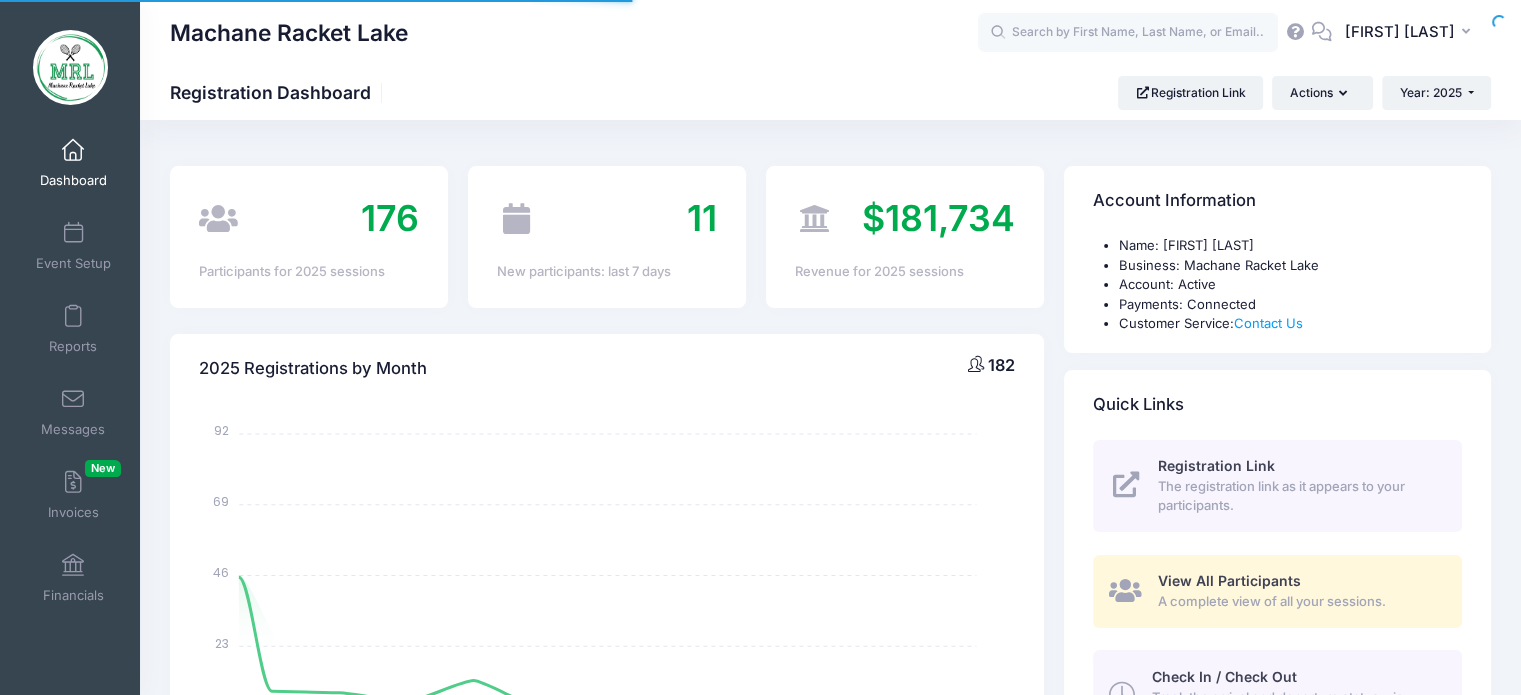 scroll, scrollTop: 0, scrollLeft: 0, axis: both 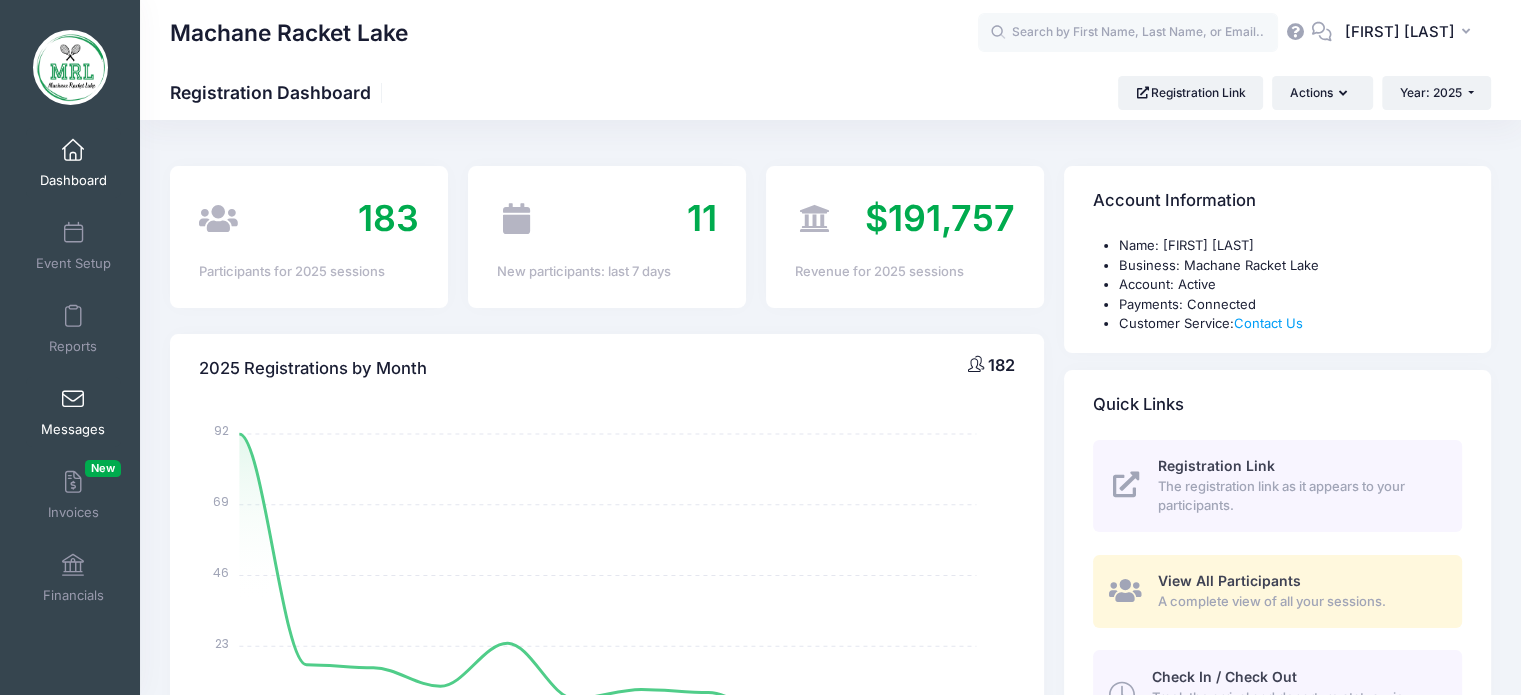 click on "Messages" at bounding box center (73, 412) 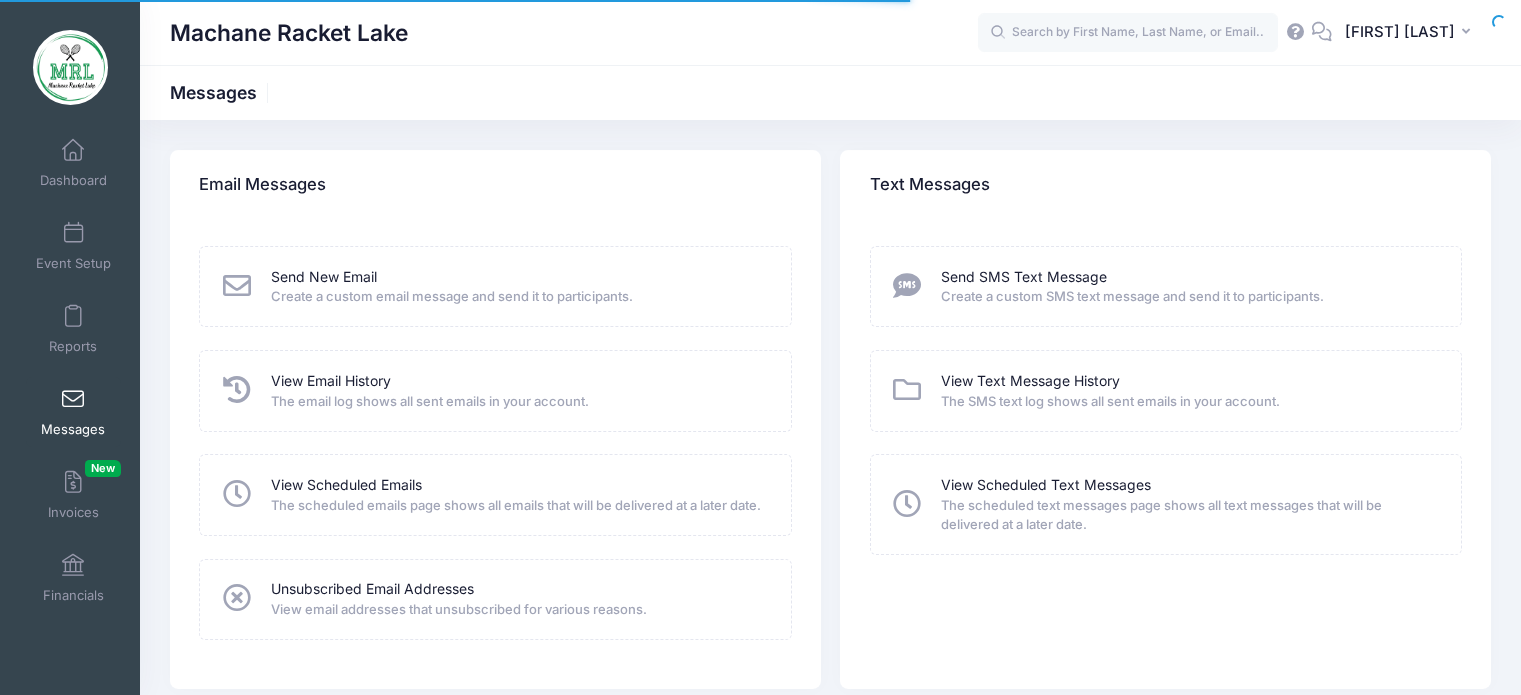 scroll, scrollTop: 0, scrollLeft: 0, axis: both 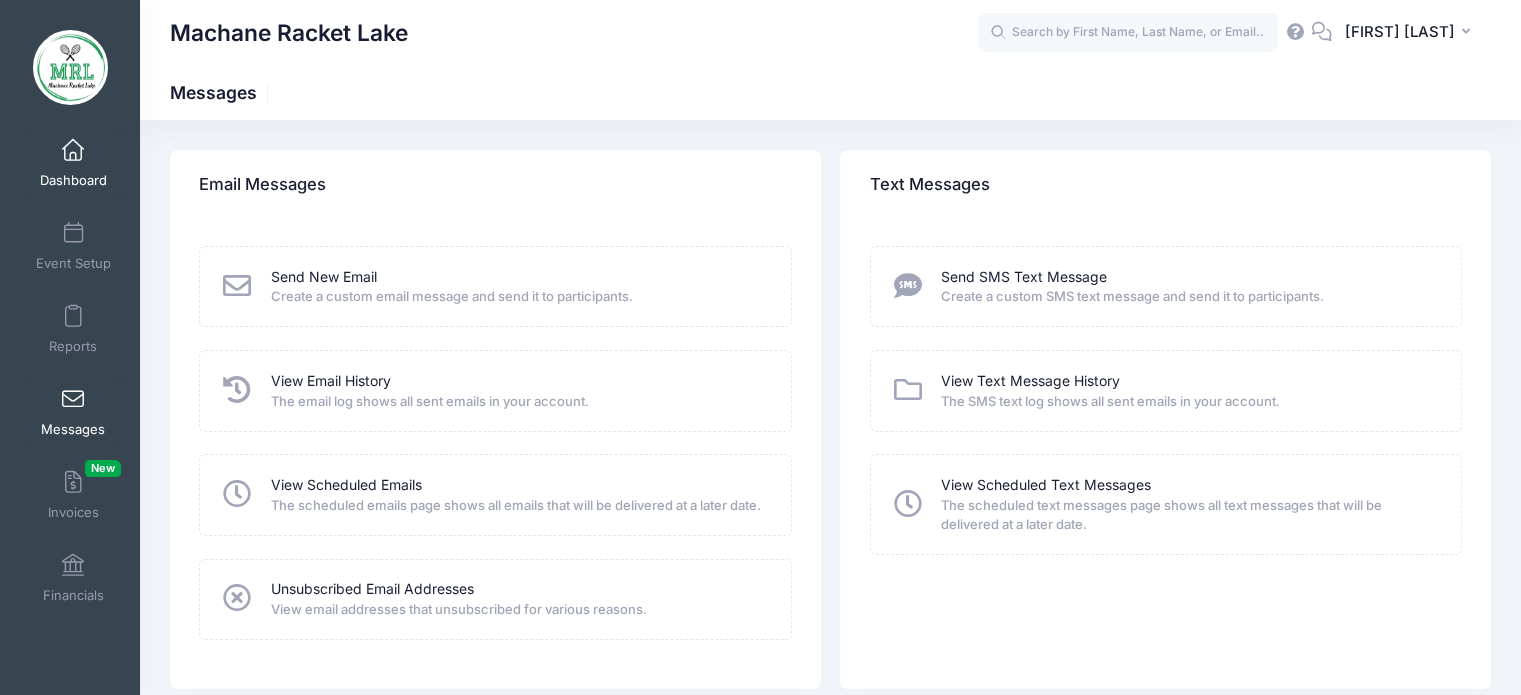 click on "Dashboard" at bounding box center [73, 163] 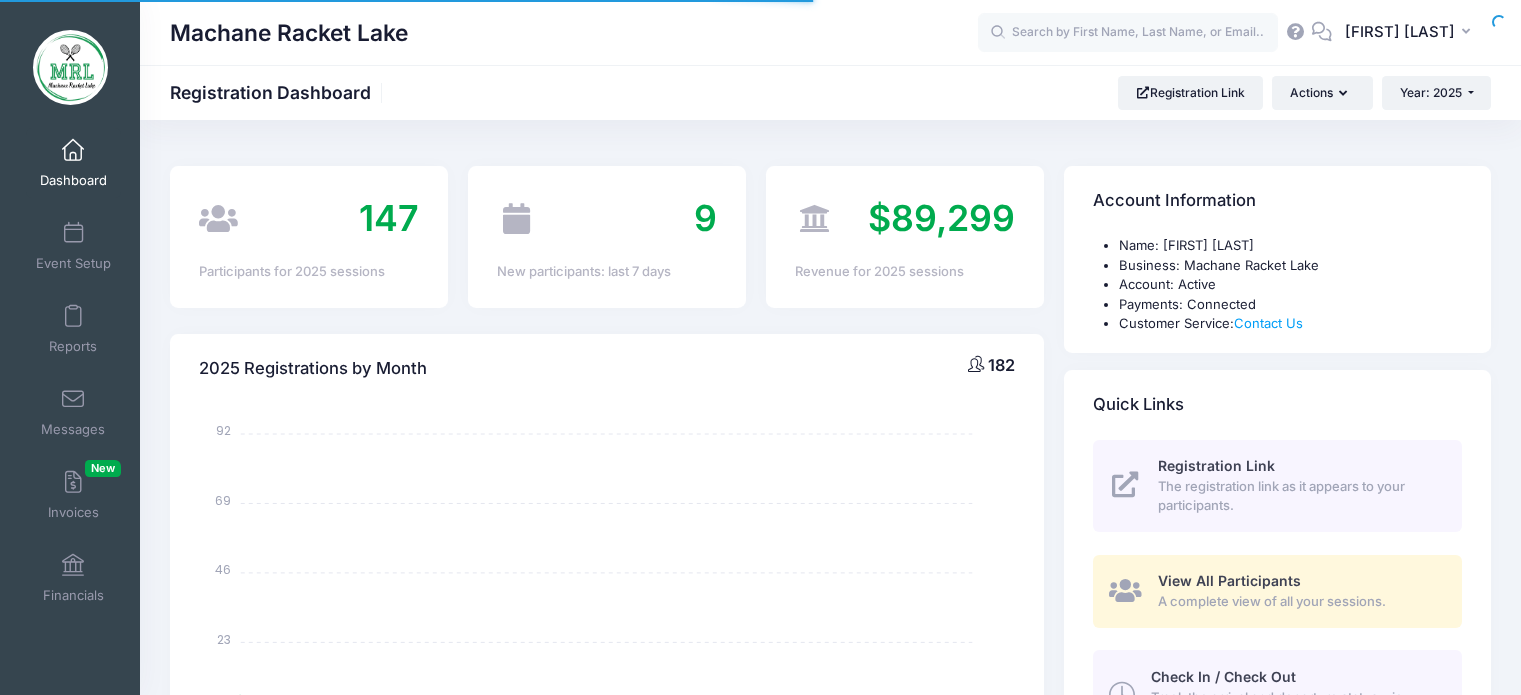 select 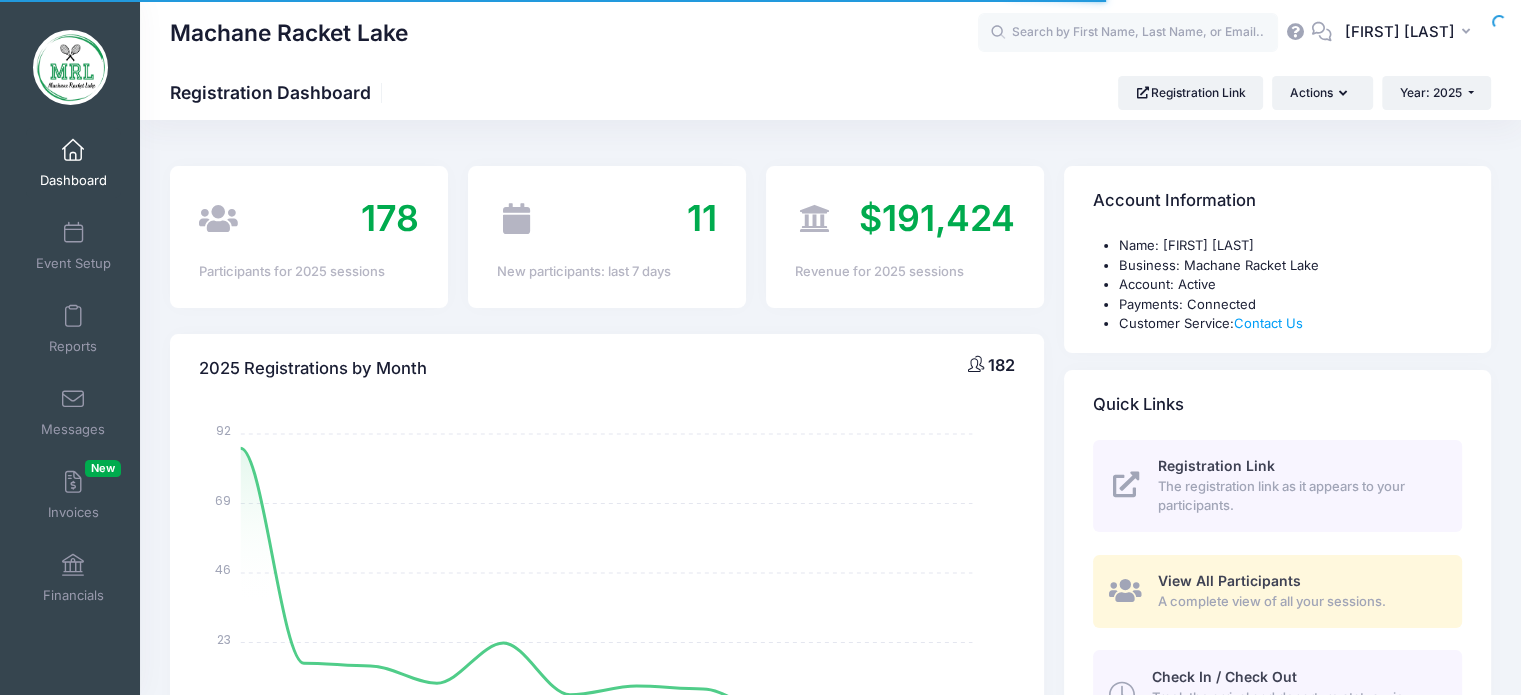 scroll, scrollTop: 0, scrollLeft: 0, axis: both 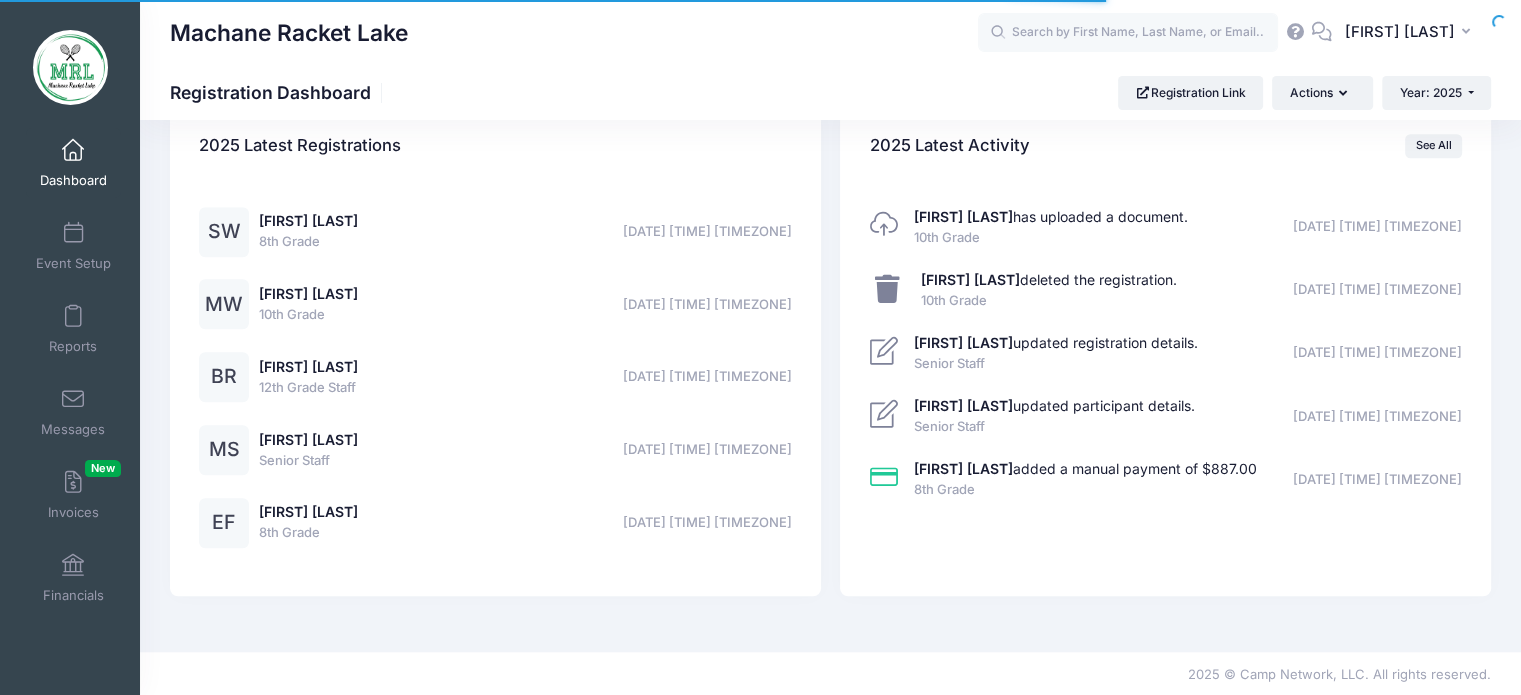 drag, startPoint x: 1535, startPoint y: 163, endPoint x: 1533, endPoint y: 741, distance: 578.0035 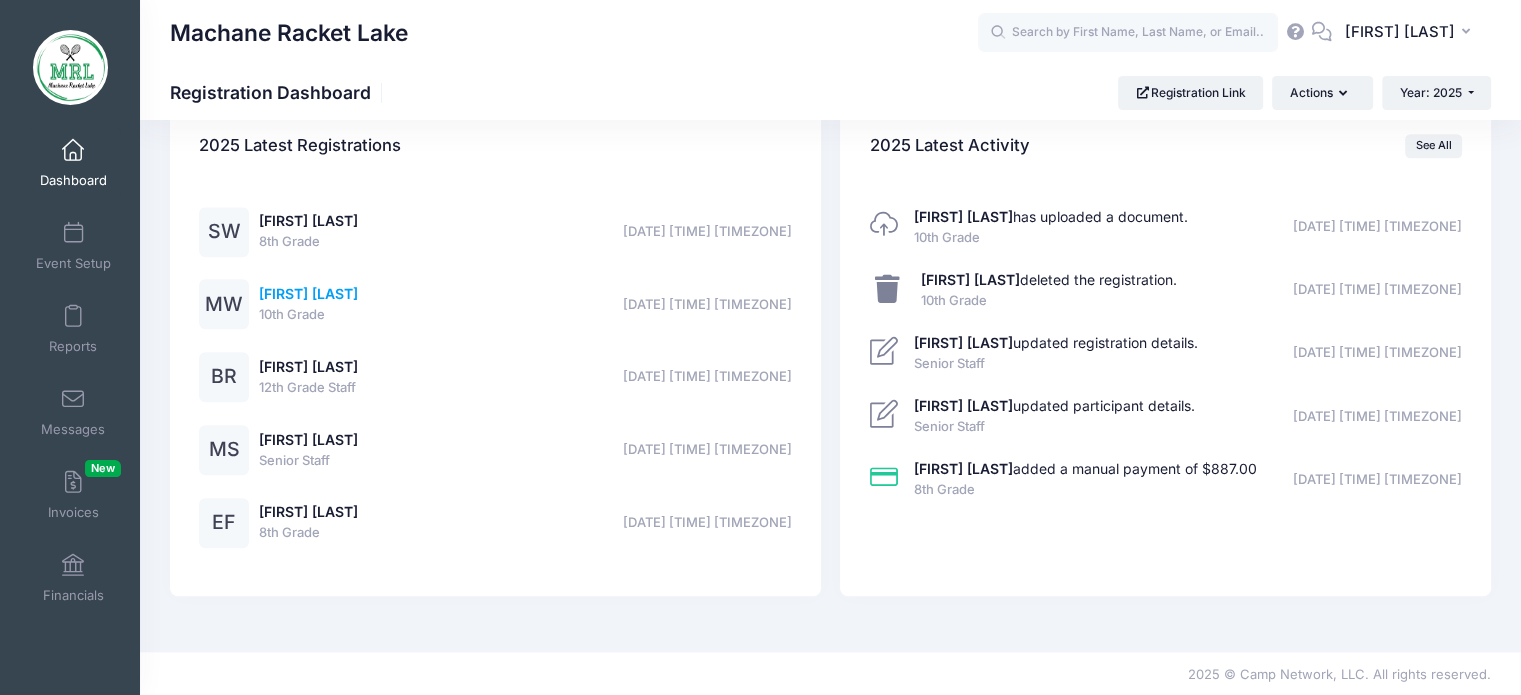 click on "[FIRST] [LAST]" at bounding box center [308, 293] 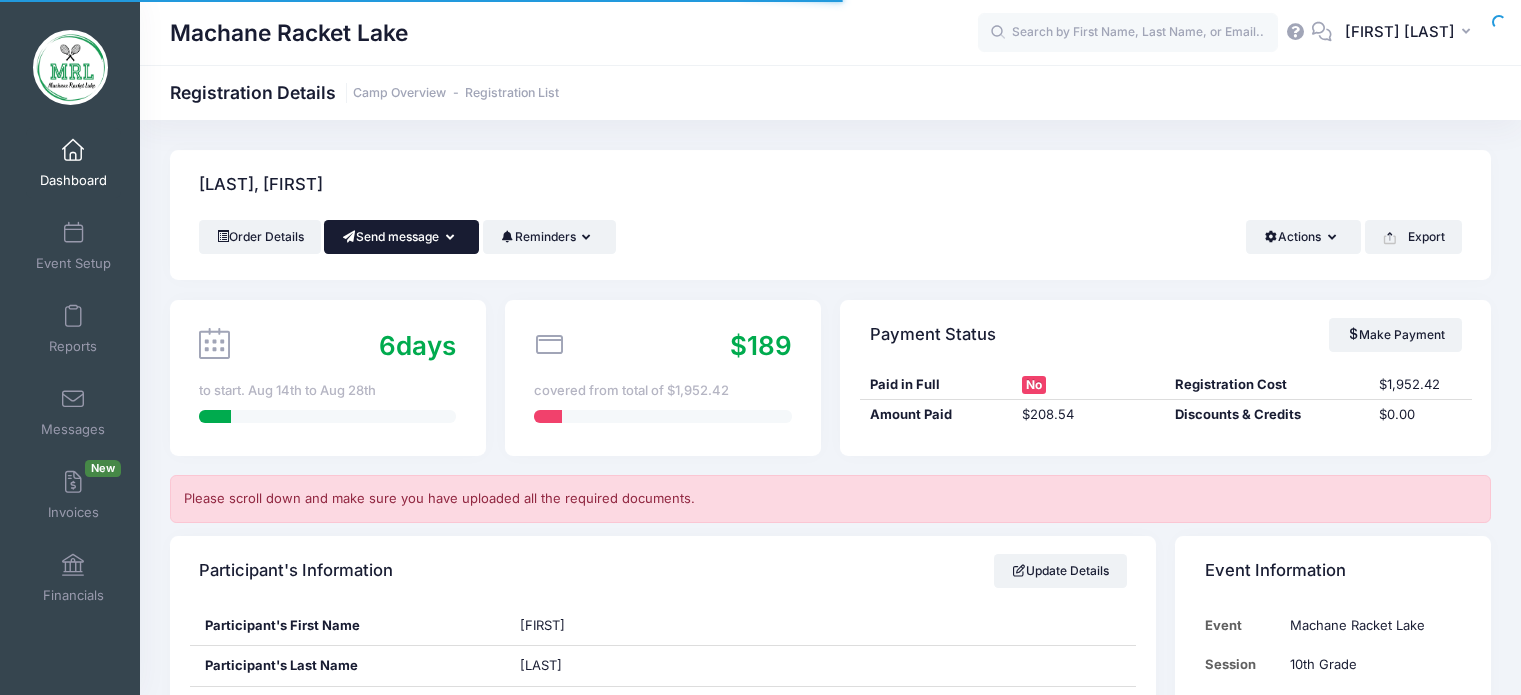 scroll, scrollTop: 0, scrollLeft: 0, axis: both 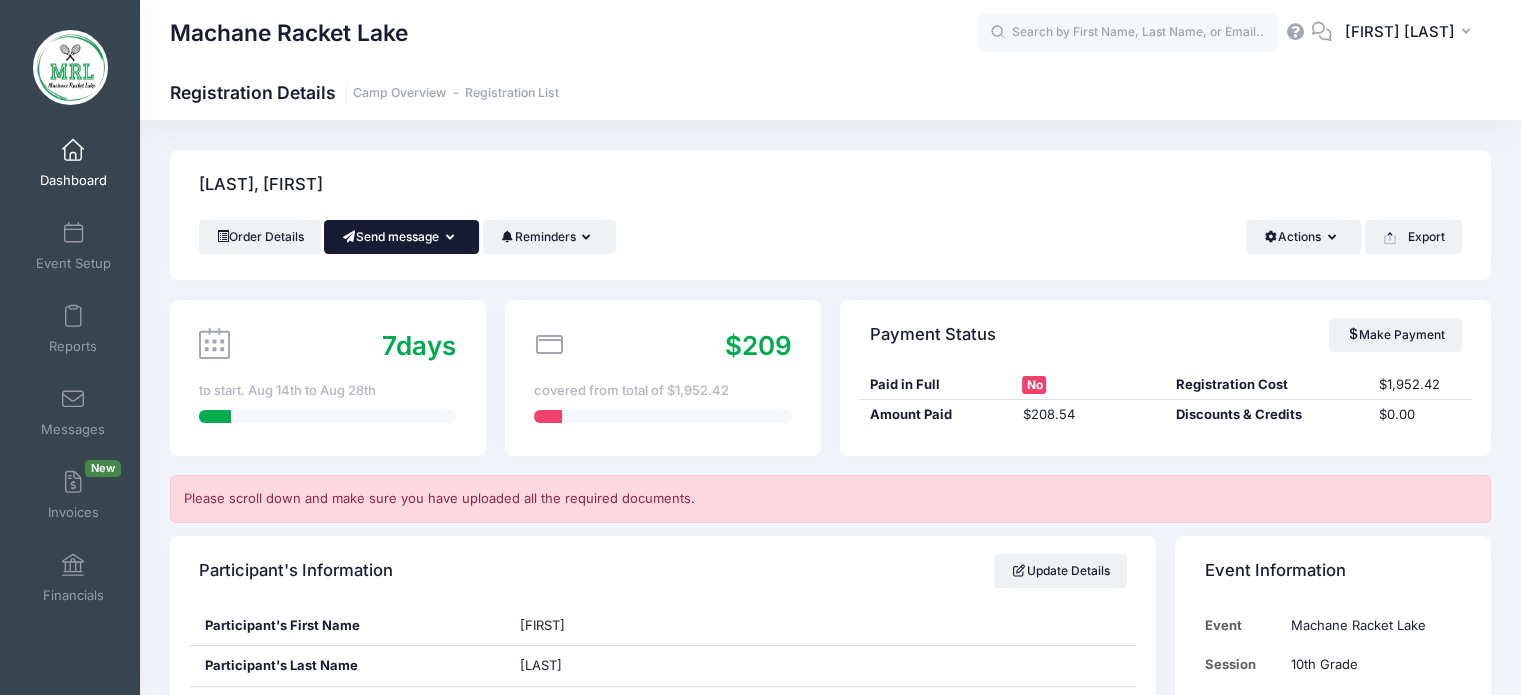 click on "Send message" at bounding box center [401, 237] 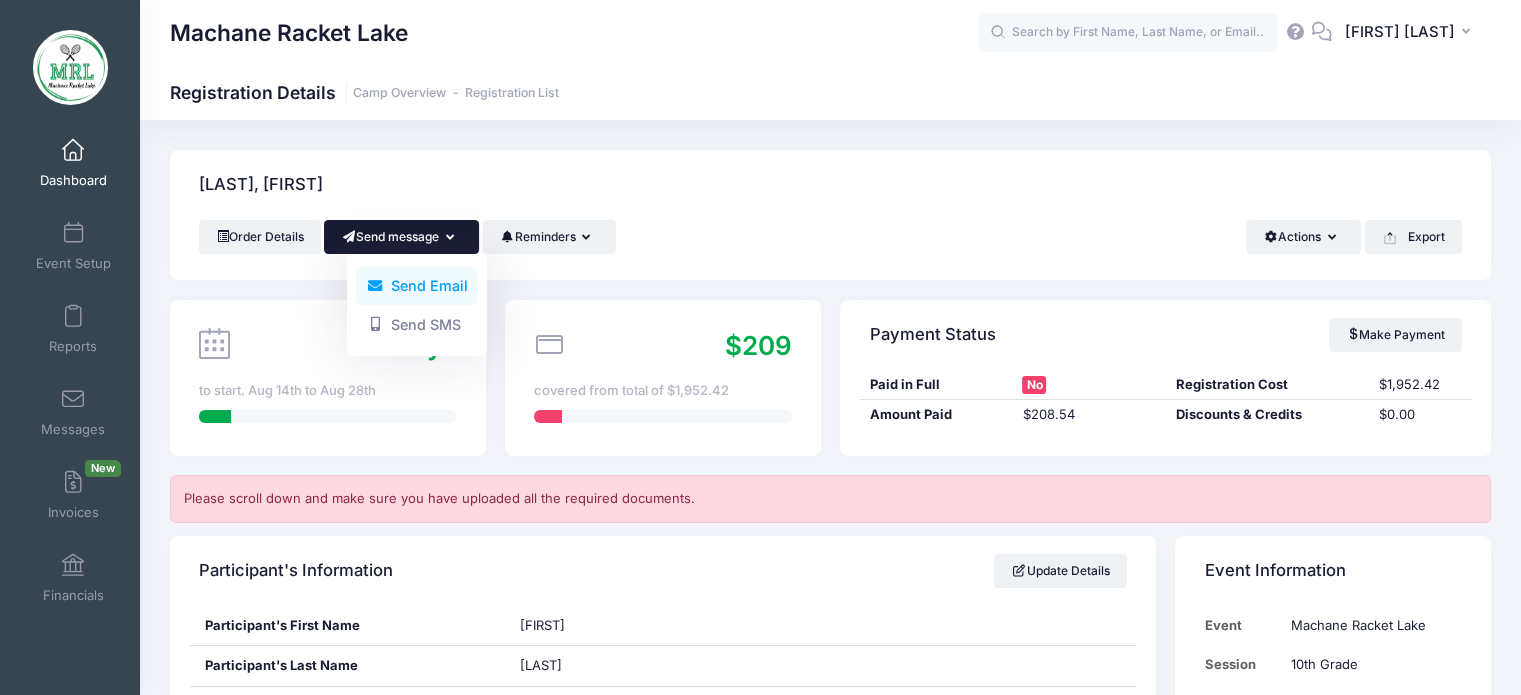 click on "Send Email" at bounding box center [416, 286] 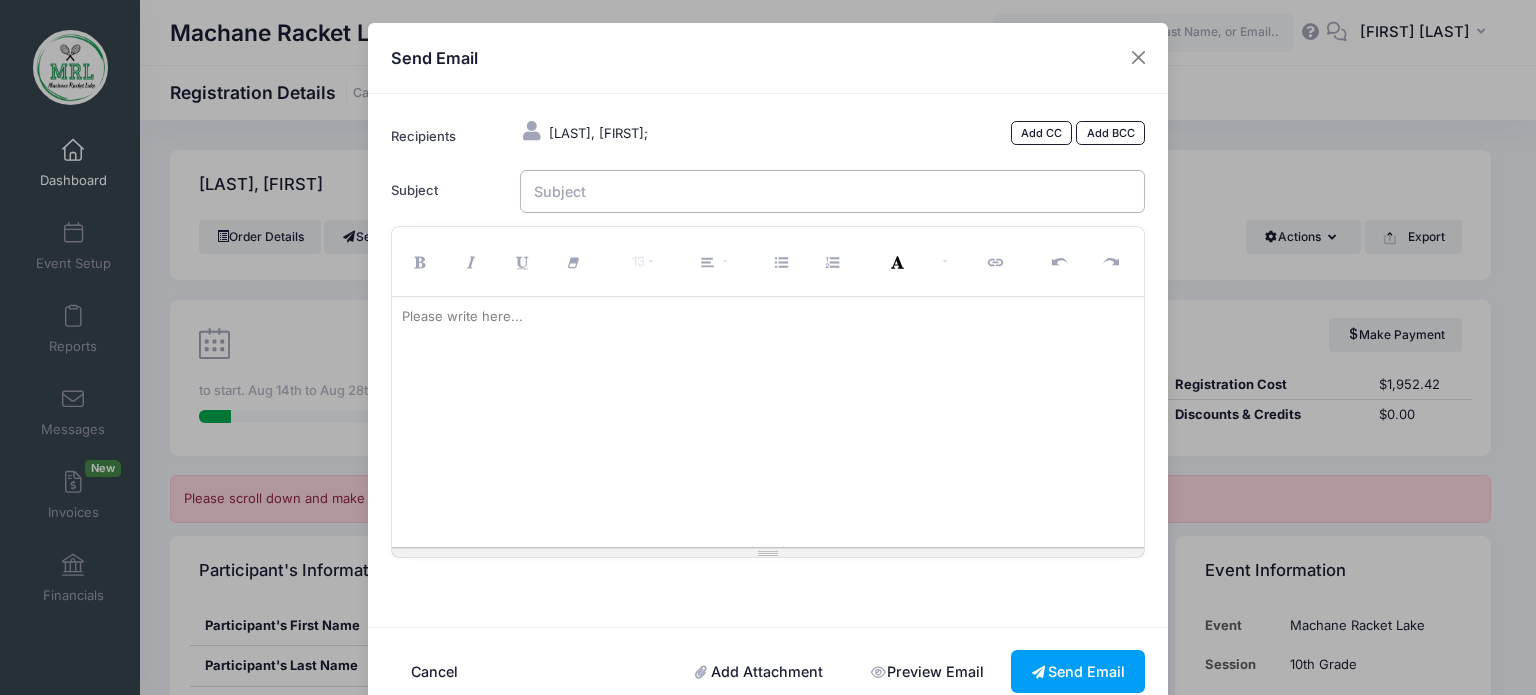 click on "Subject" at bounding box center (833, 191) 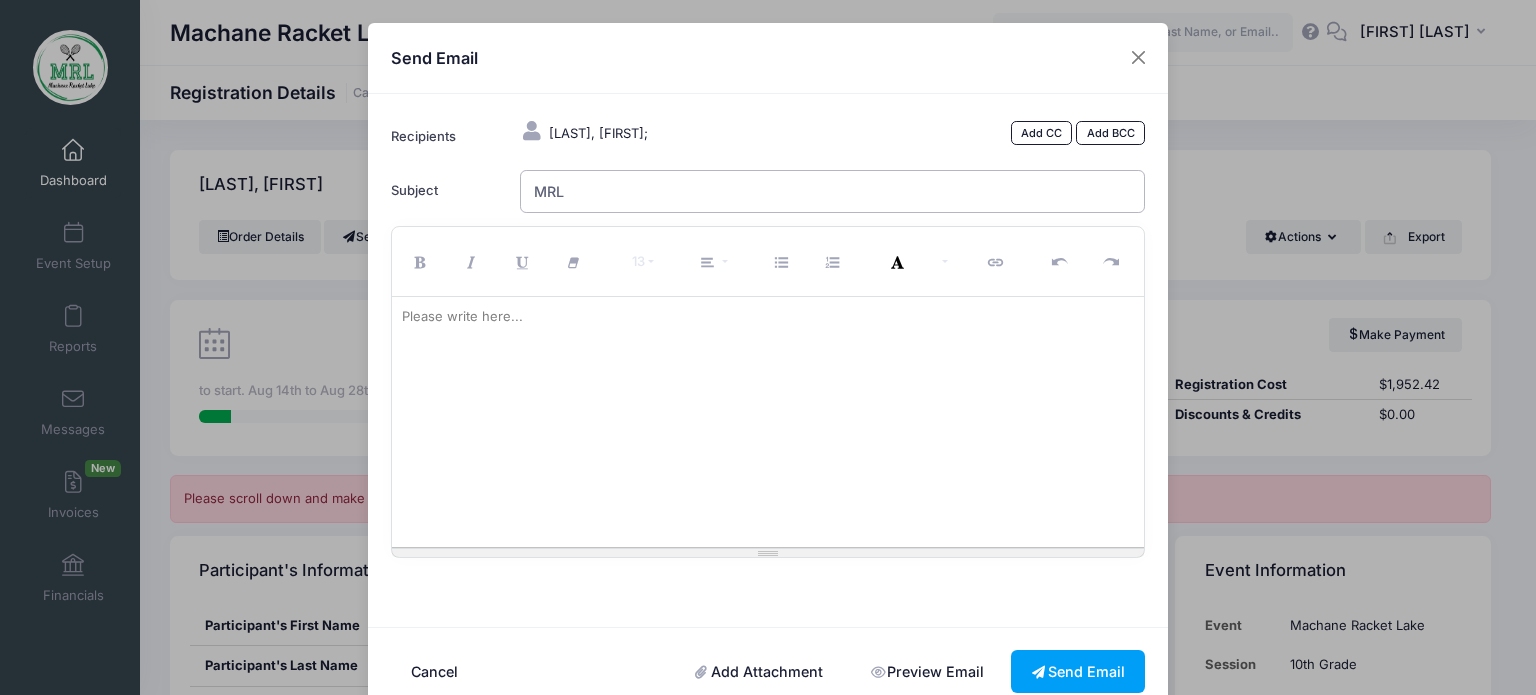 type on "MRL Acceptance" 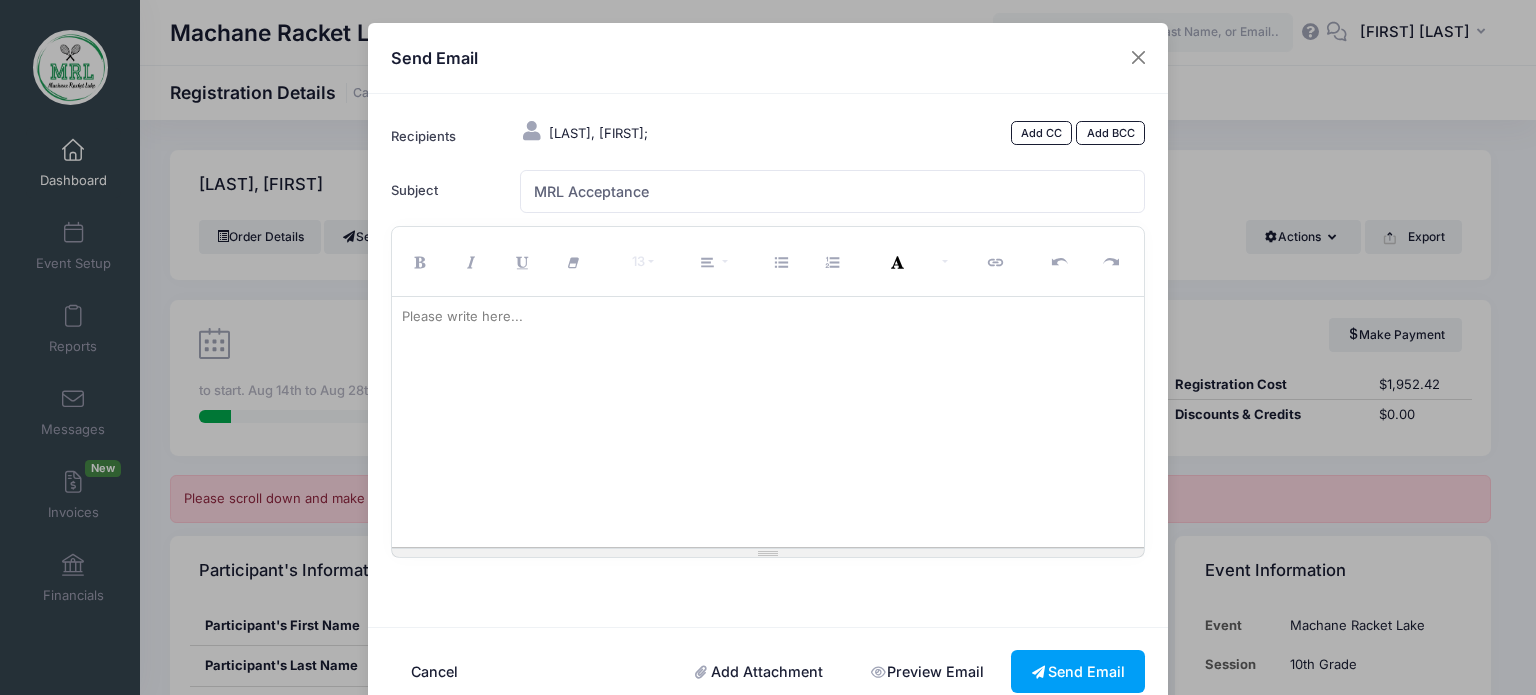 click at bounding box center (768, 422) 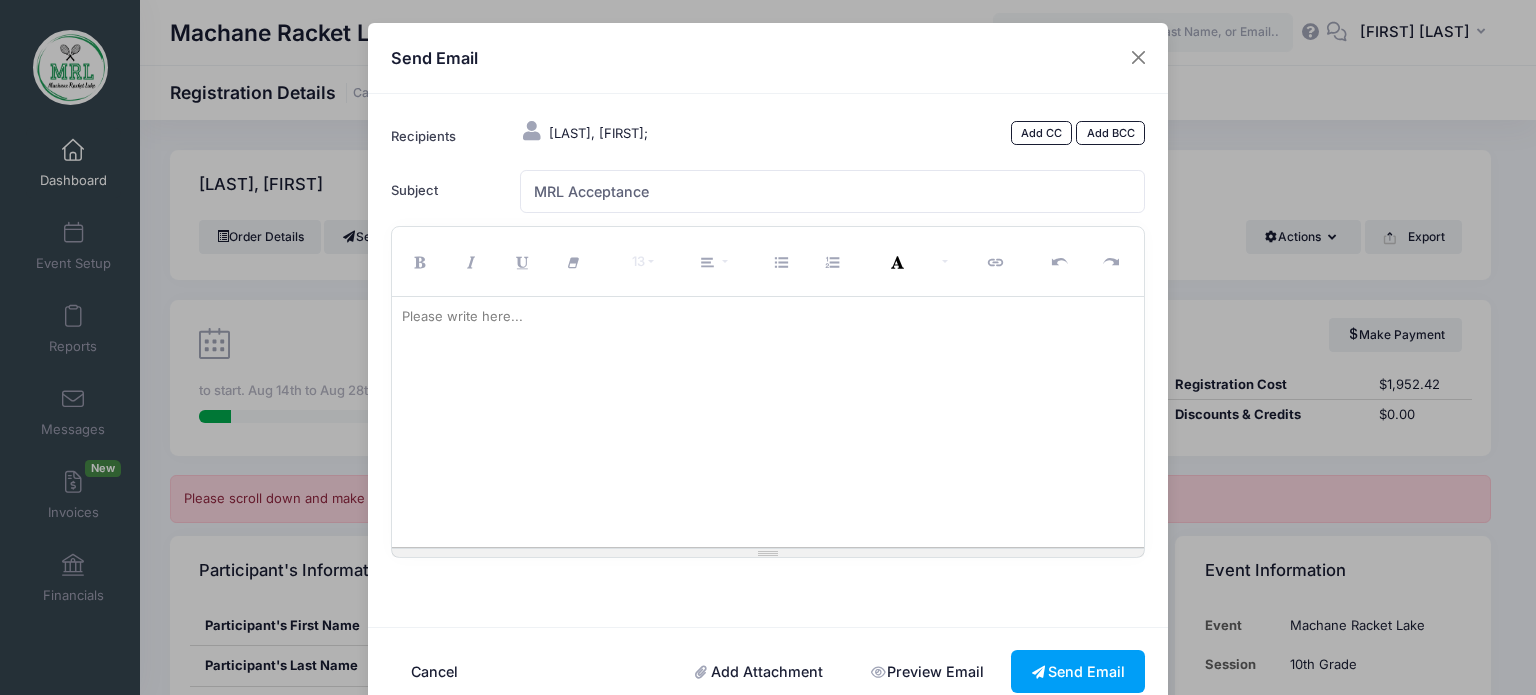 click on "Add Attachment" at bounding box center (759, 671) 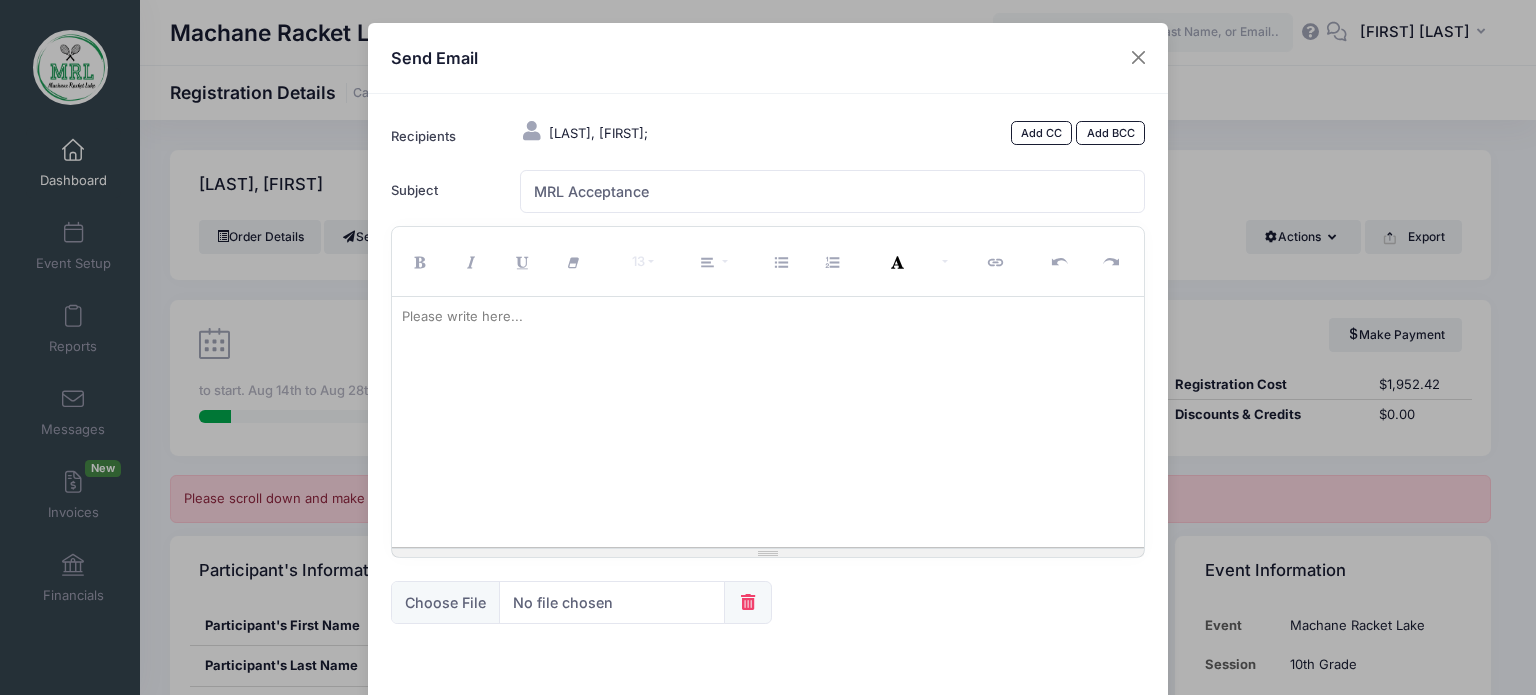 click at bounding box center [768, 422] 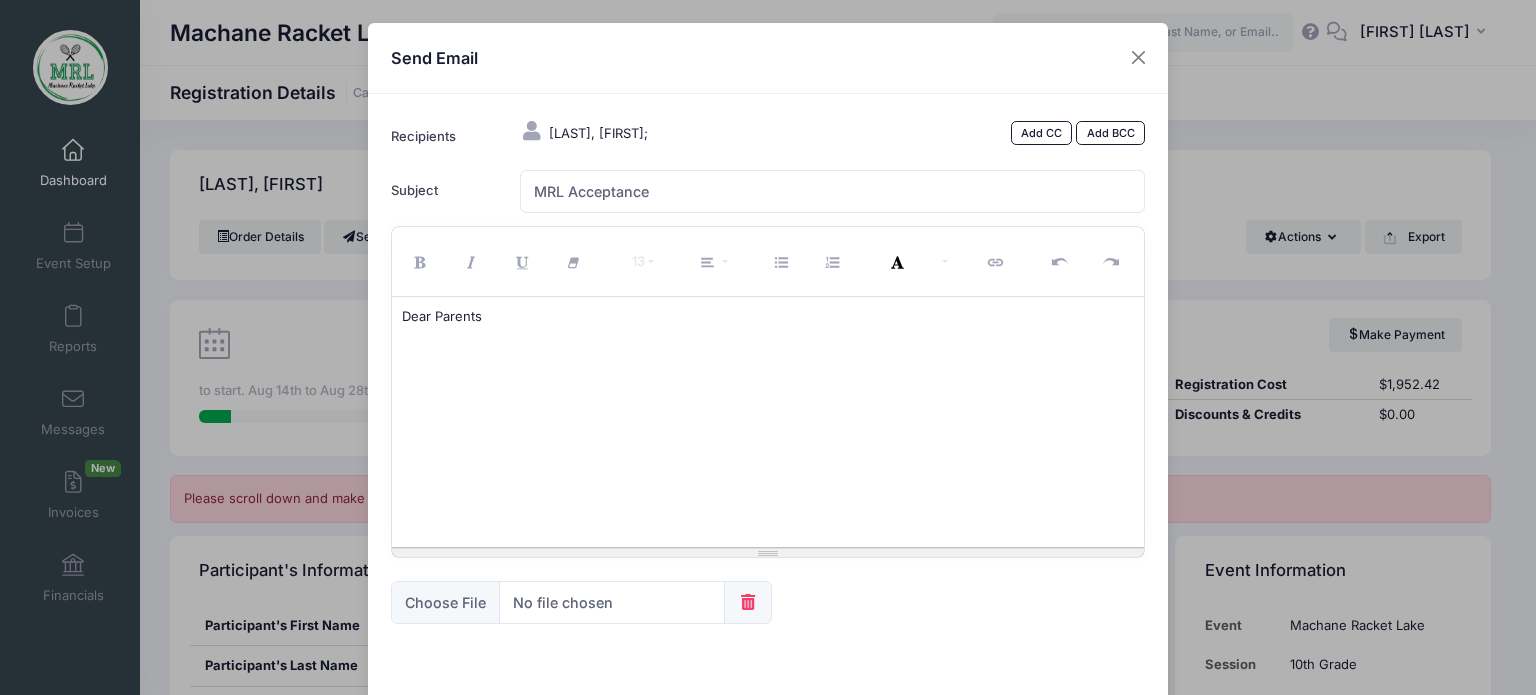 click on "Dear parents" at bounding box center (768, 317) 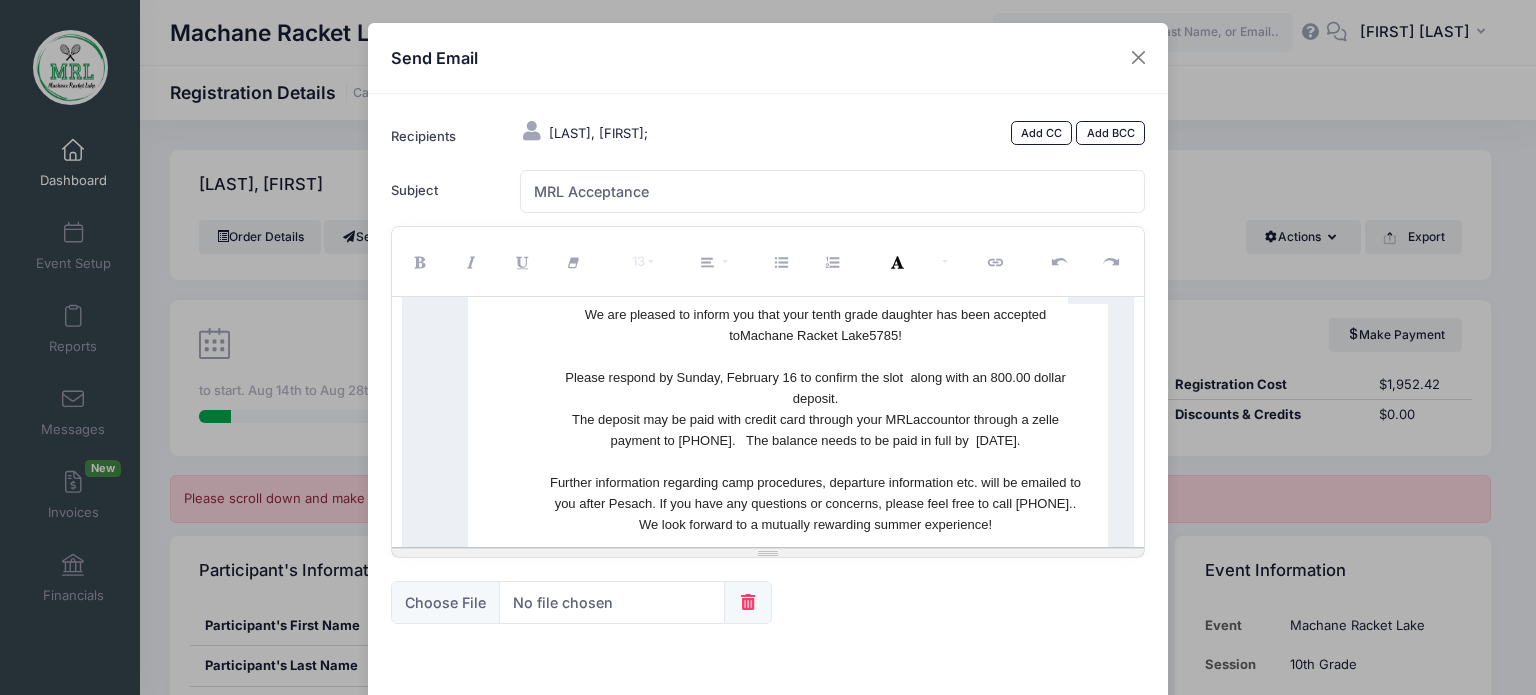scroll, scrollTop: 294, scrollLeft: 0, axis: vertical 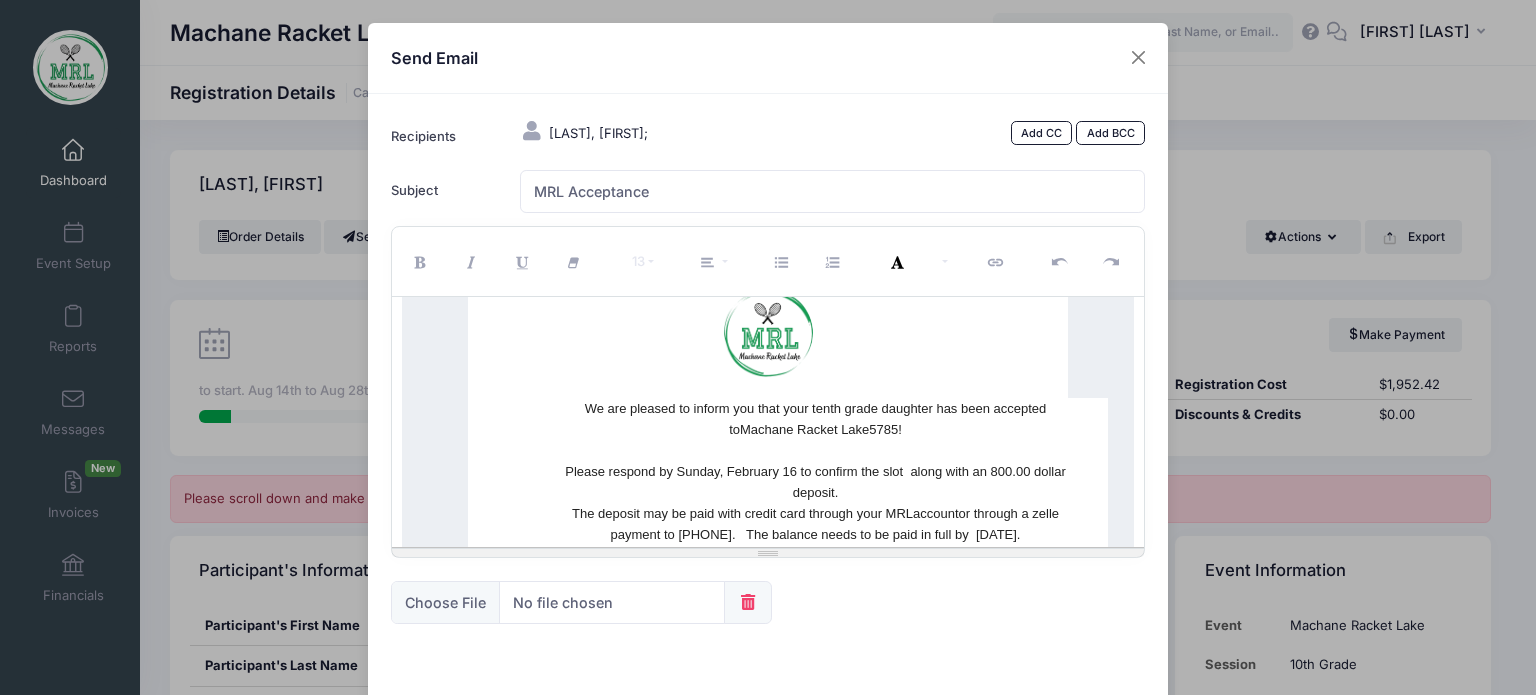 click on "Please respond by Sunday, February 16 to confirm the slot  along with an 800.00 dollar deposit." at bounding box center (815, 482) 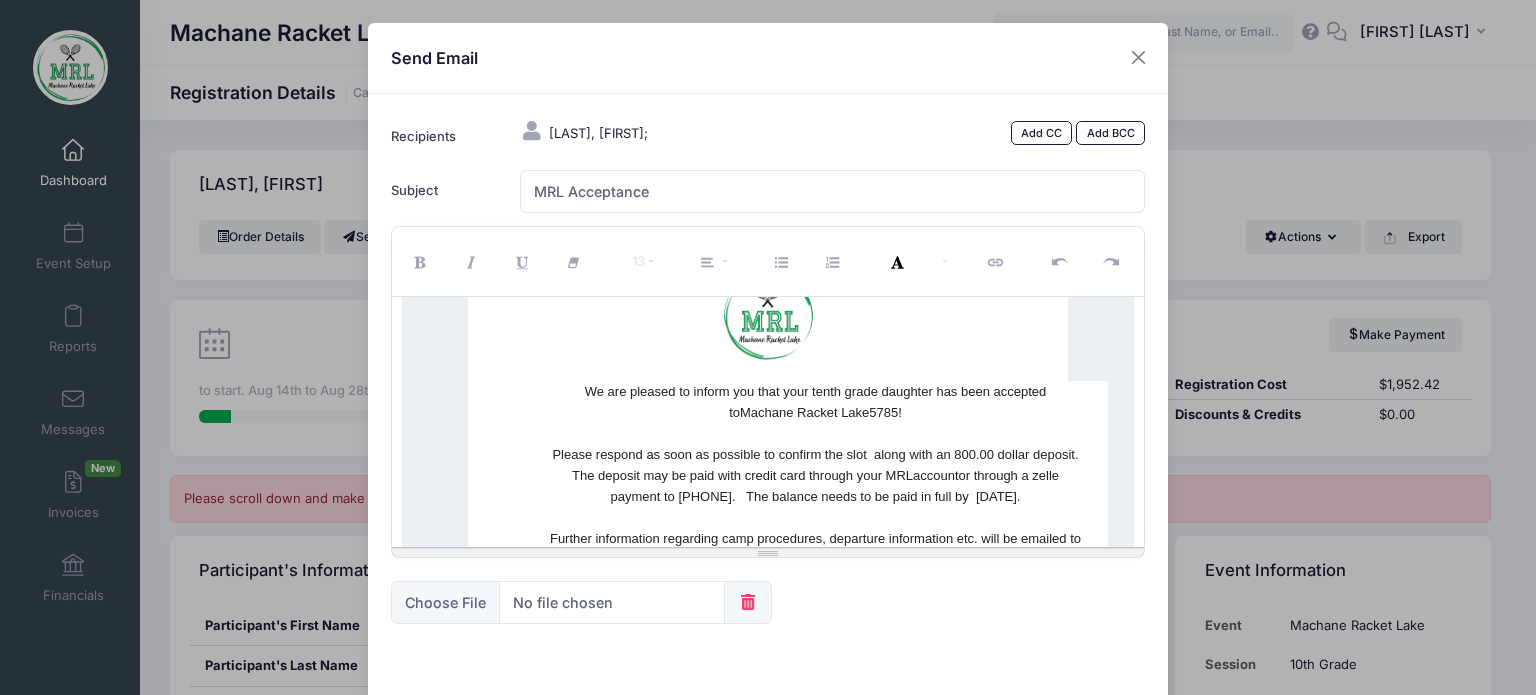 scroll, scrollTop: 128, scrollLeft: 0, axis: vertical 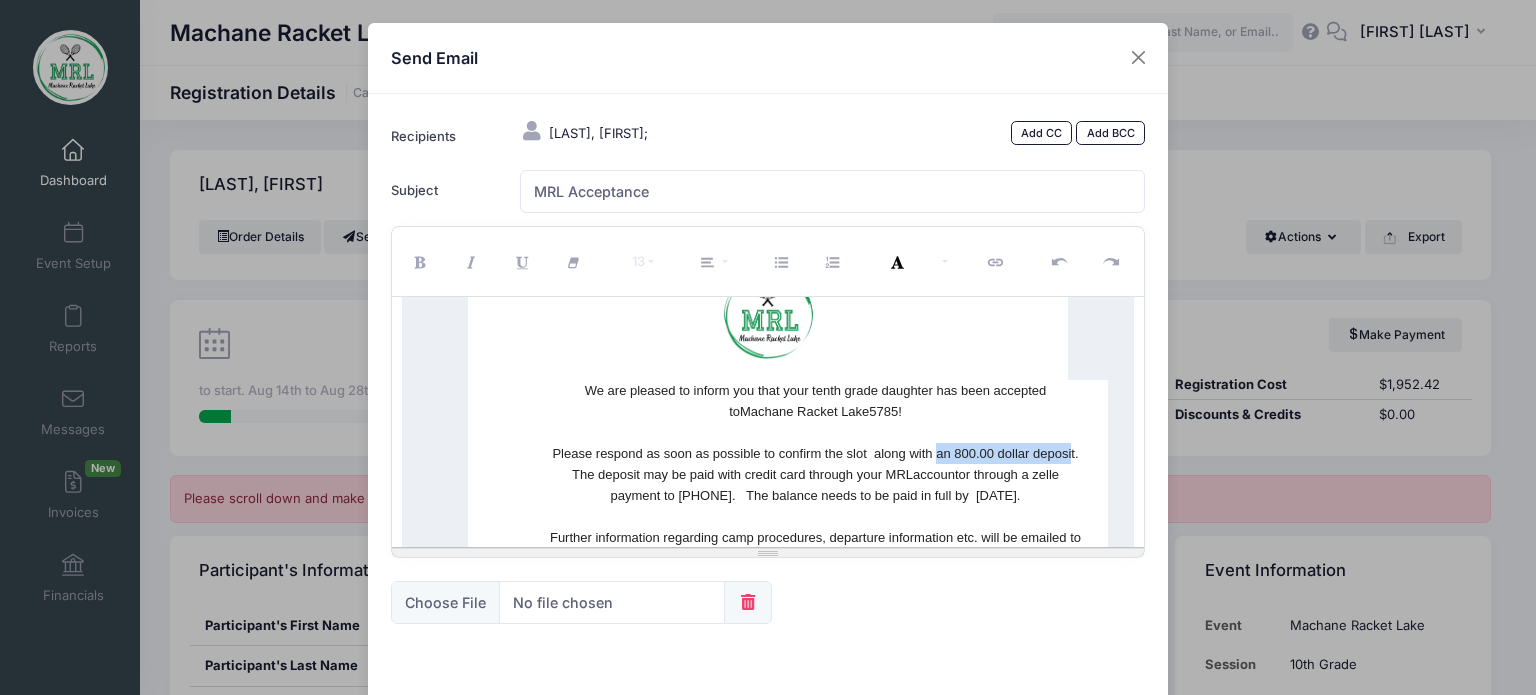 drag, startPoint x: 1060, startPoint y: 452, endPoint x: 924, endPoint y: 451, distance: 136.00368 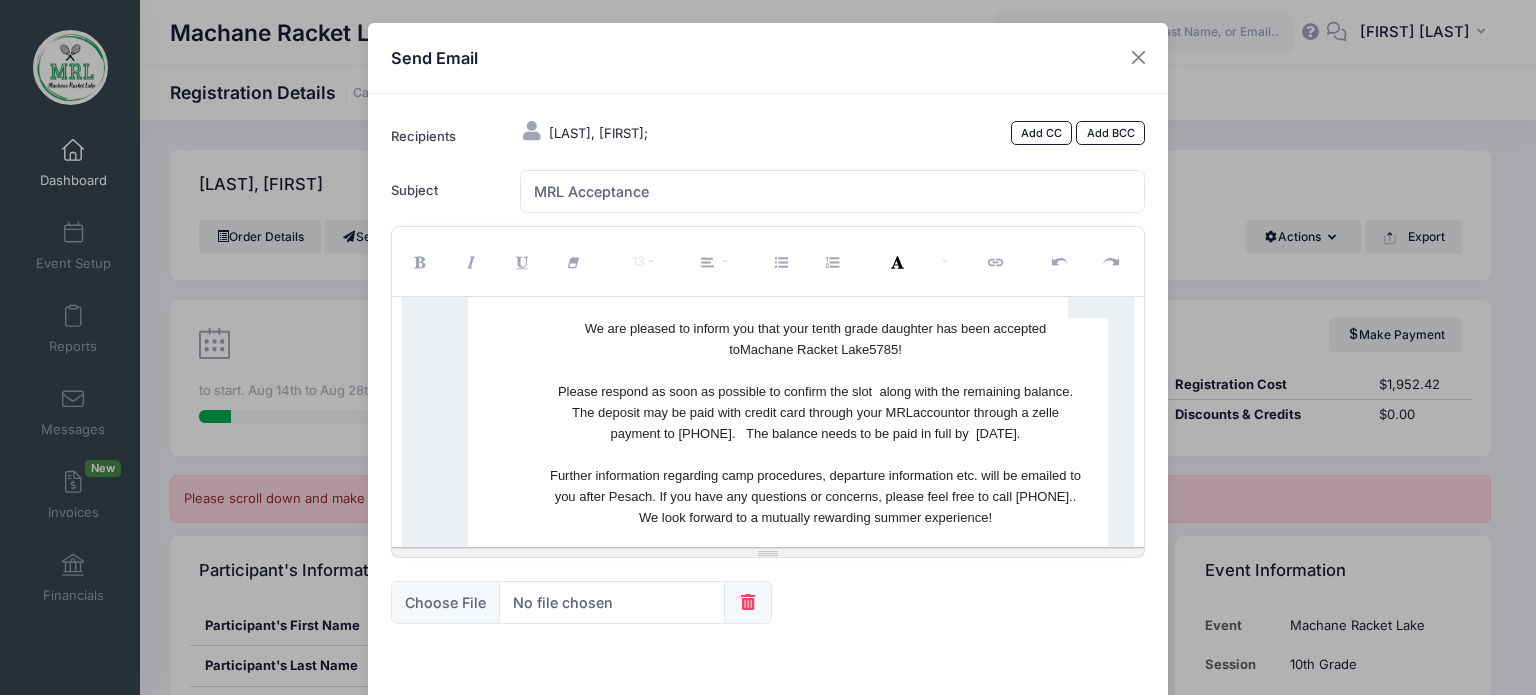 scroll, scrollTop: 204, scrollLeft: 0, axis: vertical 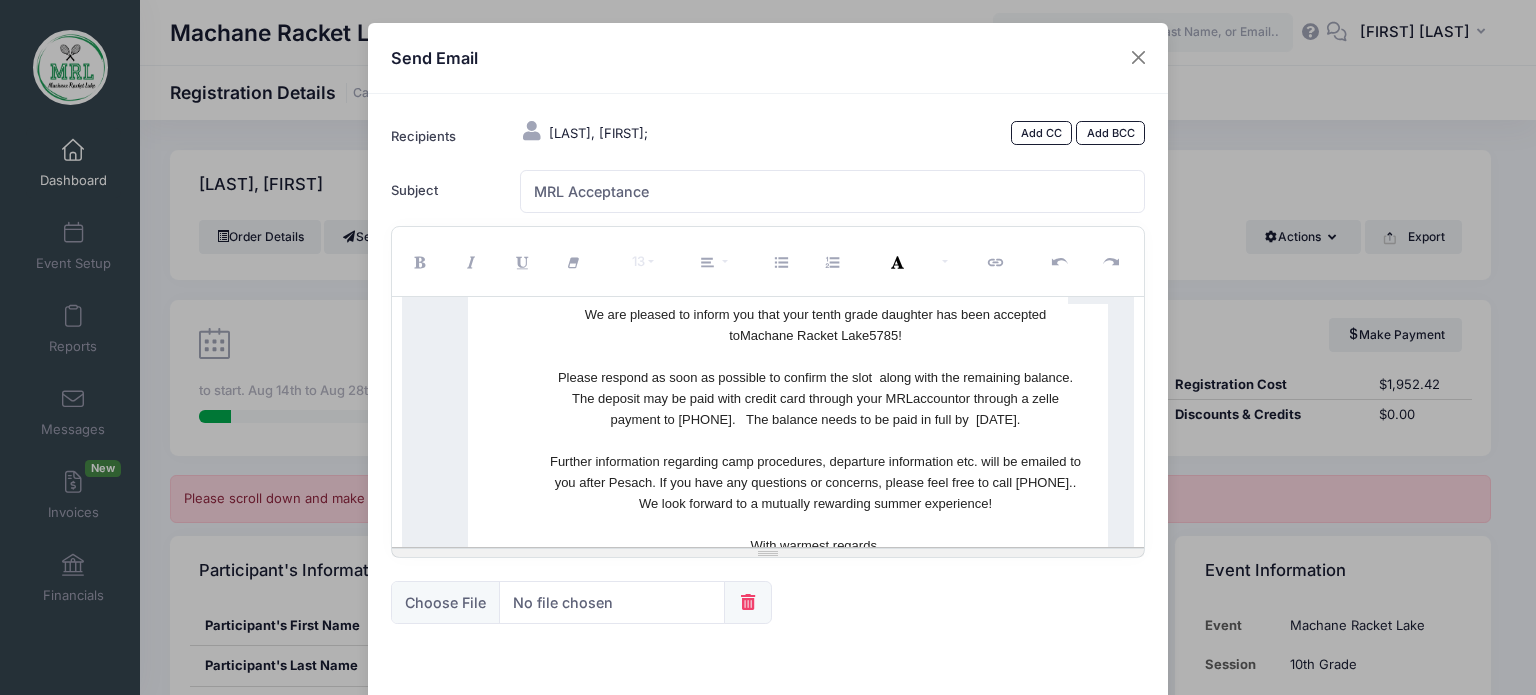 drag, startPoint x: 1039, startPoint y: 419, endPoint x: 732, endPoint y: 418, distance: 307.00162 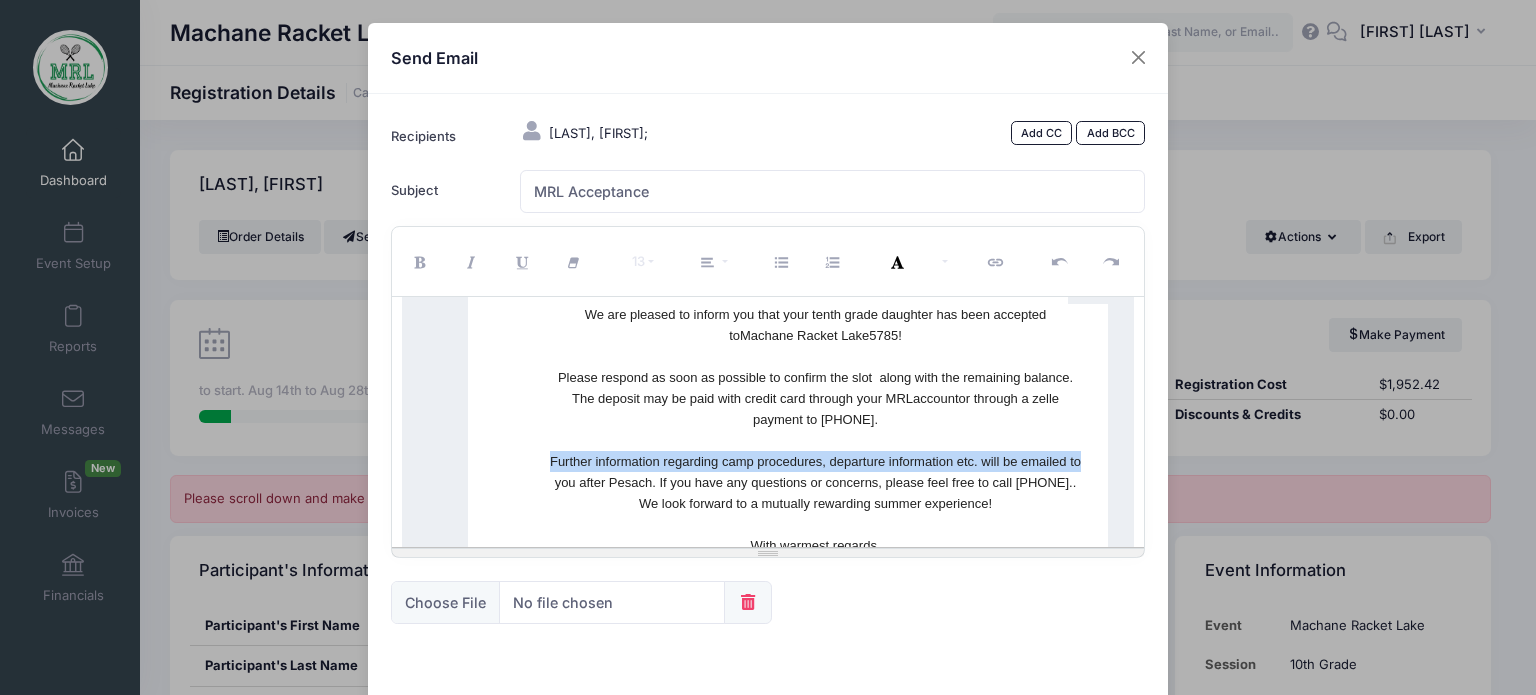drag, startPoint x: 540, startPoint y: 457, endPoint x: 1071, endPoint y: 453, distance: 531.0151 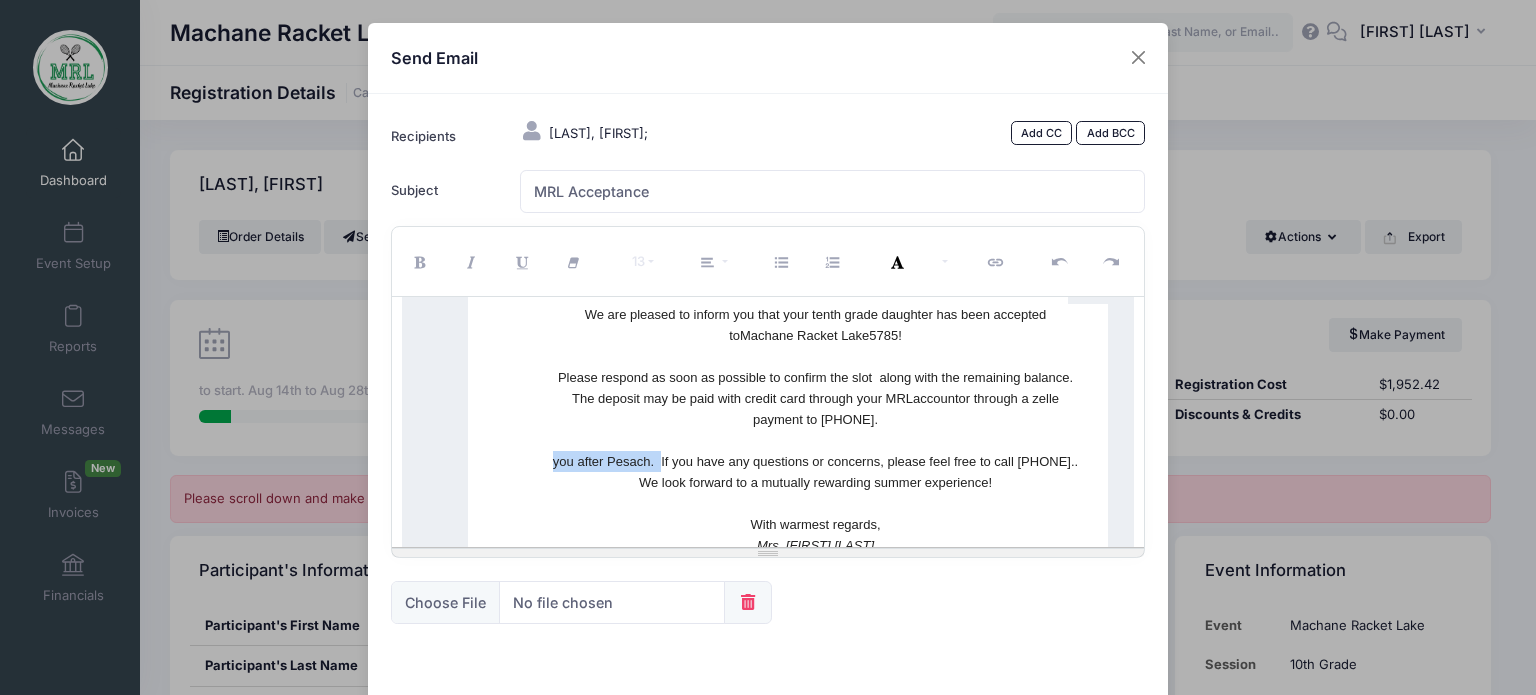 drag, startPoint x: 653, startPoint y: 458, endPoint x: 523, endPoint y: 461, distance: 130.0346 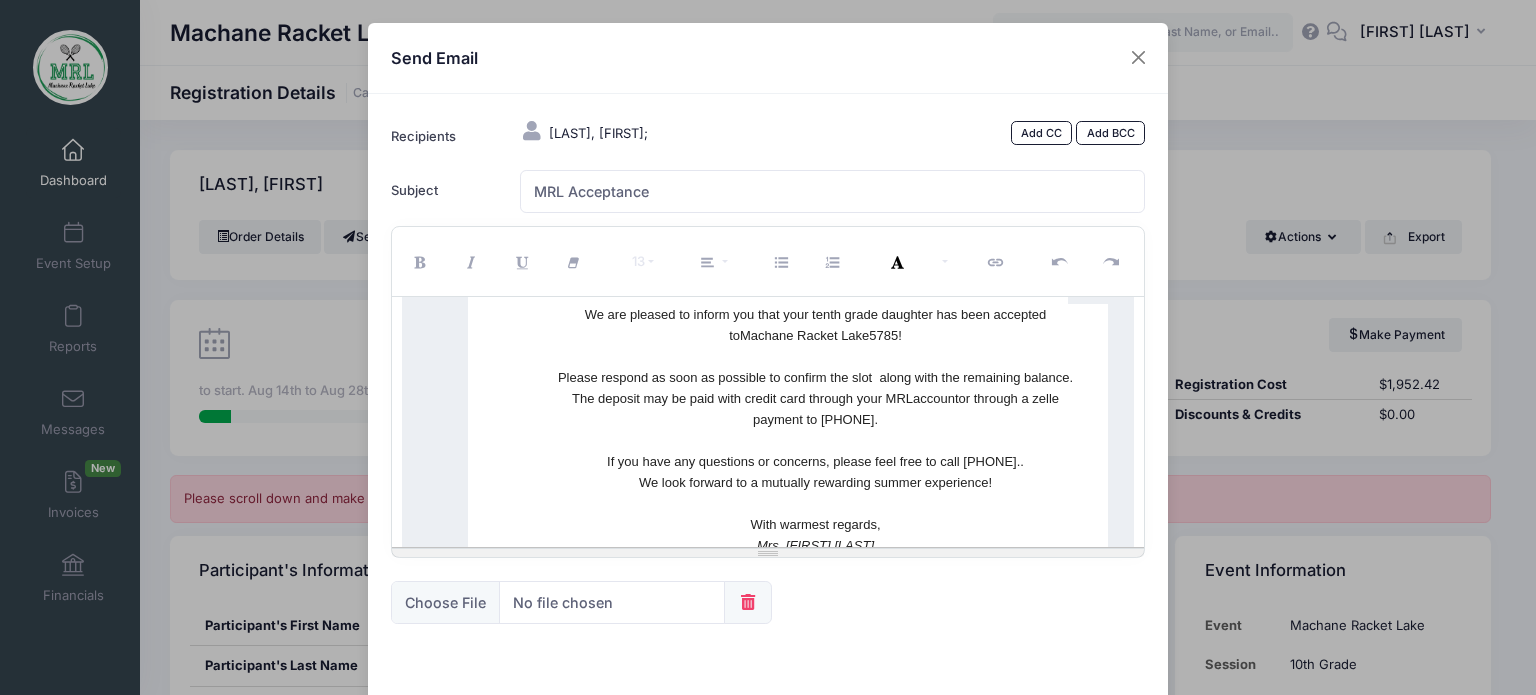 click on "If you have any questions or concerns, please feel free to call 908-361-9156.. We look forward to a mutually rewarding summer experience!" at bounding box center (815, 461) 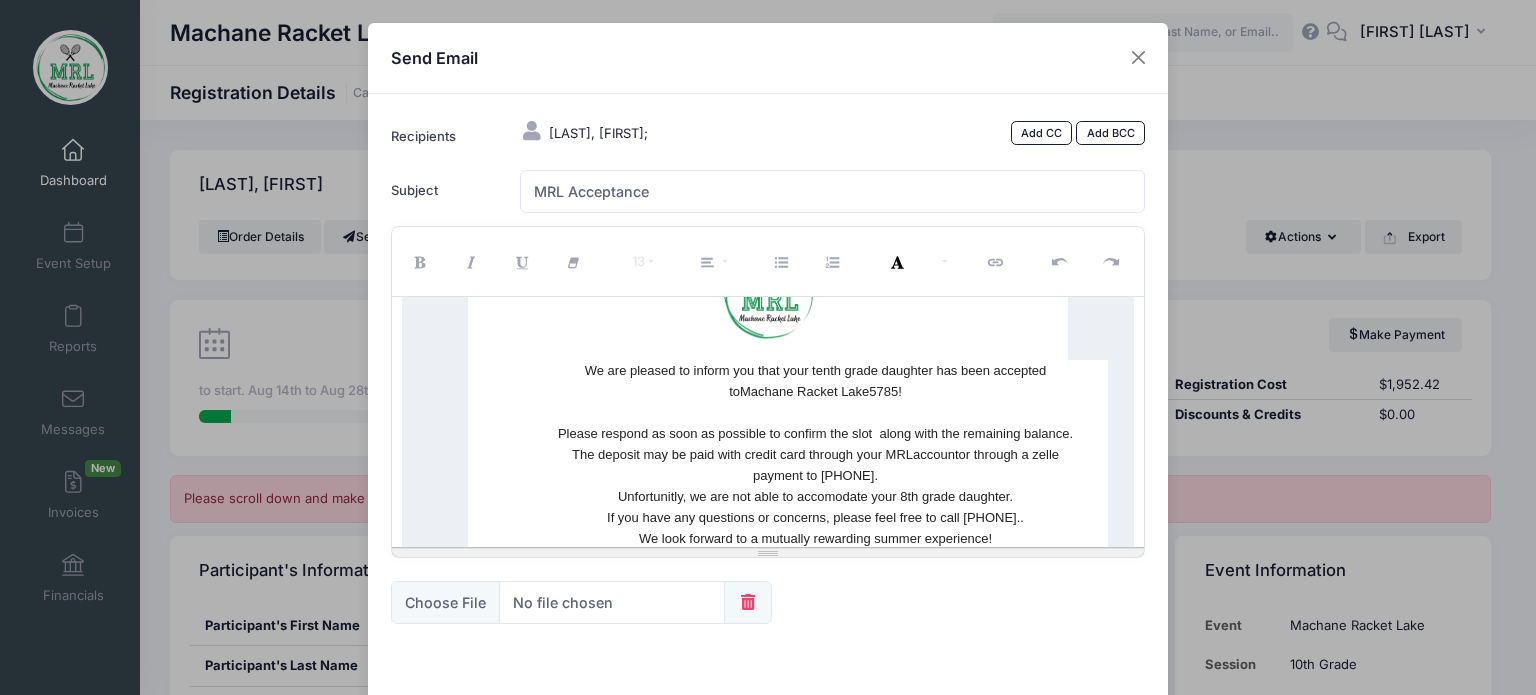 scroll, scrollTop: 146, scrollLeft: 0, axis: vertical 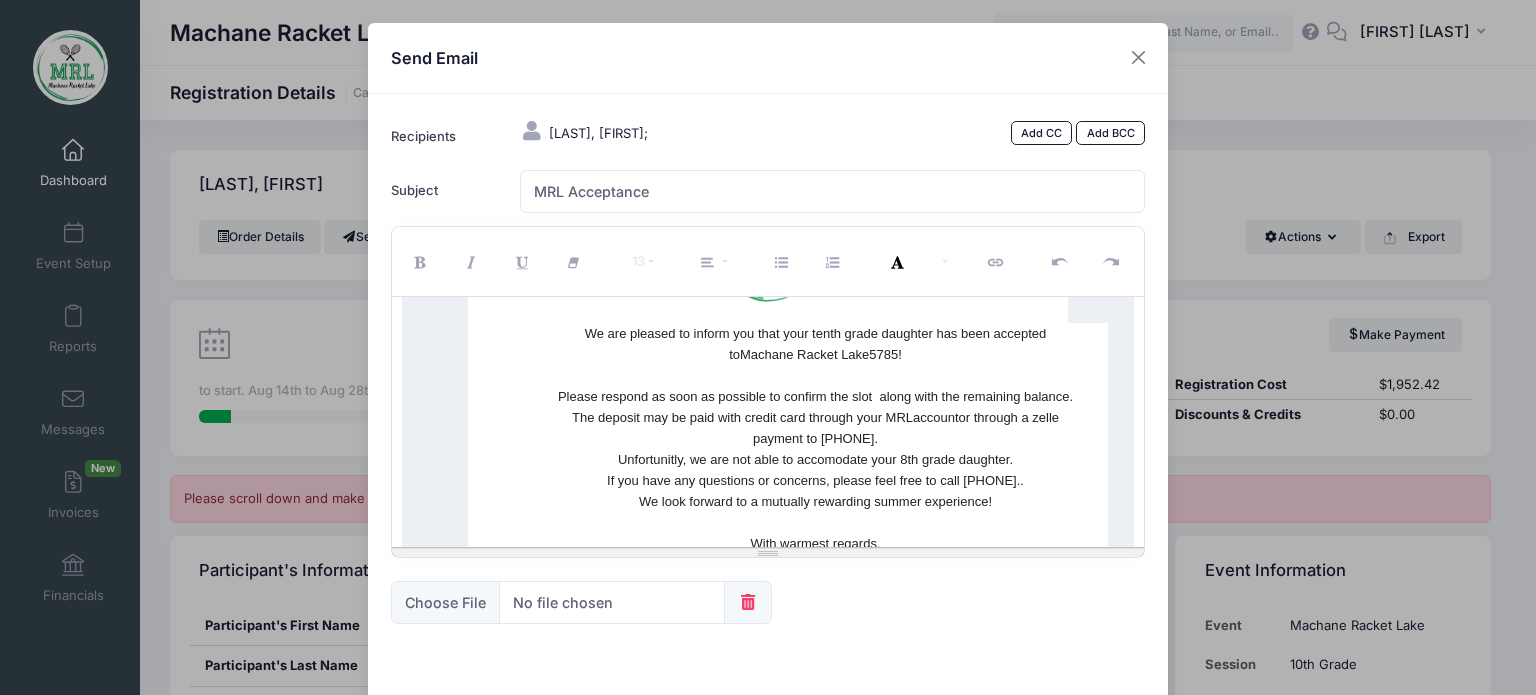 click on "Unfortunitly, we are not able to accomodate your 8th grade daughter.  If you have any questions or concerns, please feel free to call 908-361-9156.. We look forward to a mutually rewarding summer experience!" at bounding box center (815, 480) 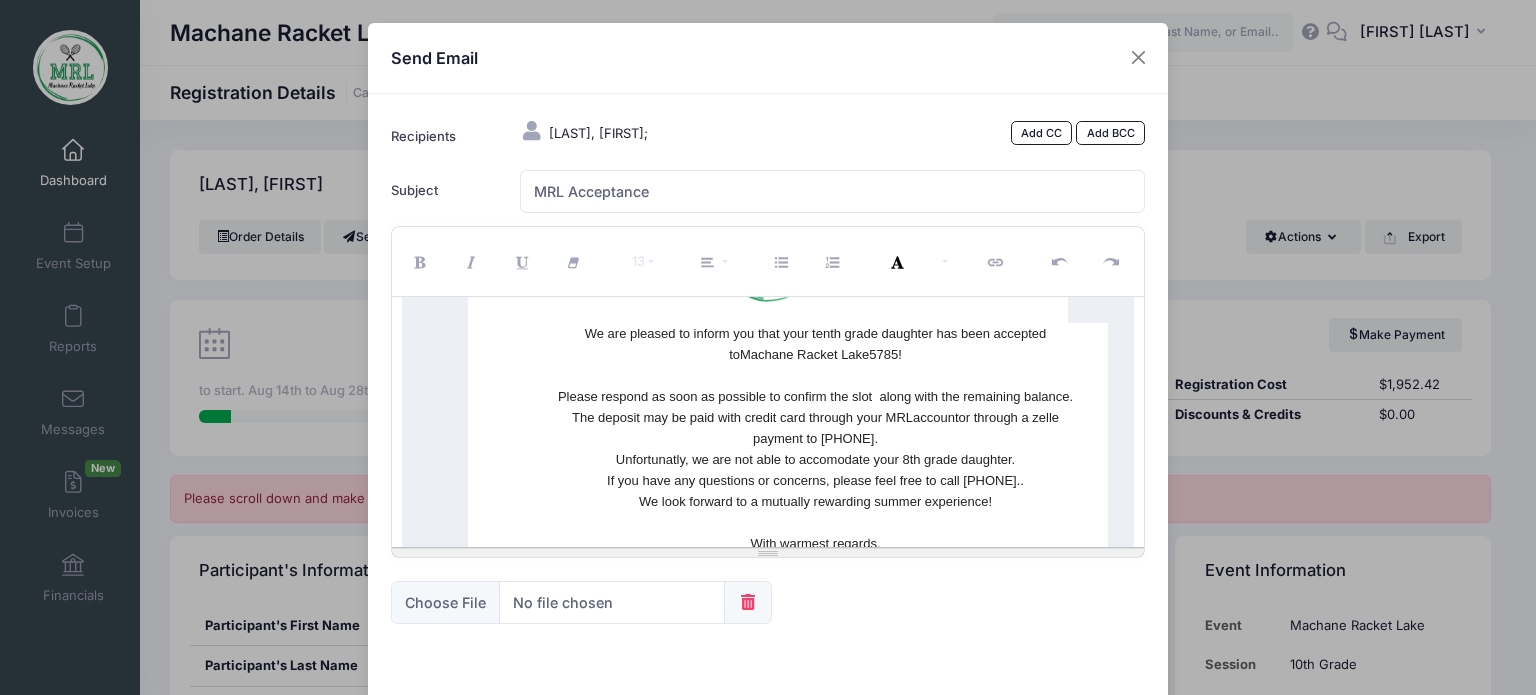 click on "Unfortunatly, we are not able to accomodate your 8th grade daughter.  If you have any questions or concerns, please feel free to call 908-361-9156.. We look forward to a mutually rewarding summer experience!" at bounding box center (815, 480) 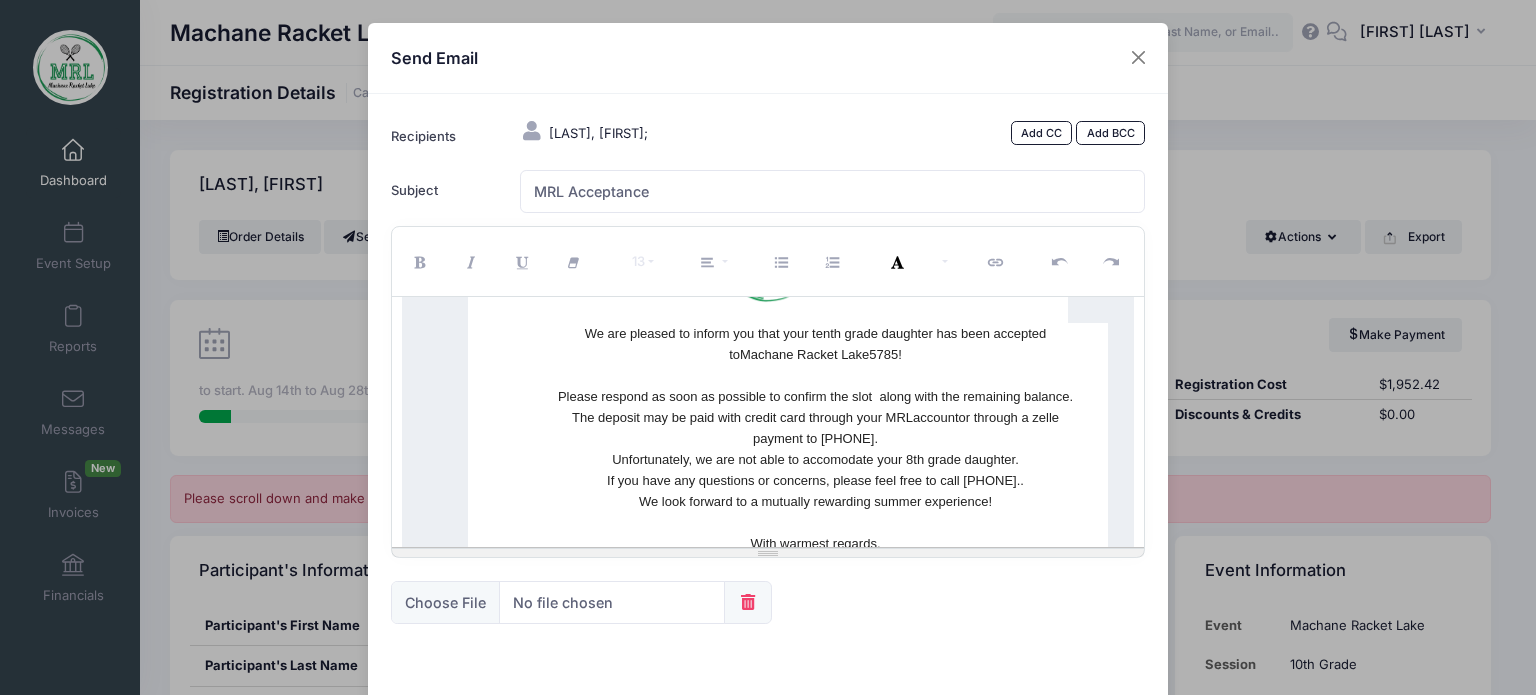 click on "Unfortunately, we are not able to accomodate your 8th grade daughter.  If you have any questions or concerns, please feel free to call 908-361-9156.. We look forward to a mutually rewarding summer experience!" at bounding box center [815, 480] 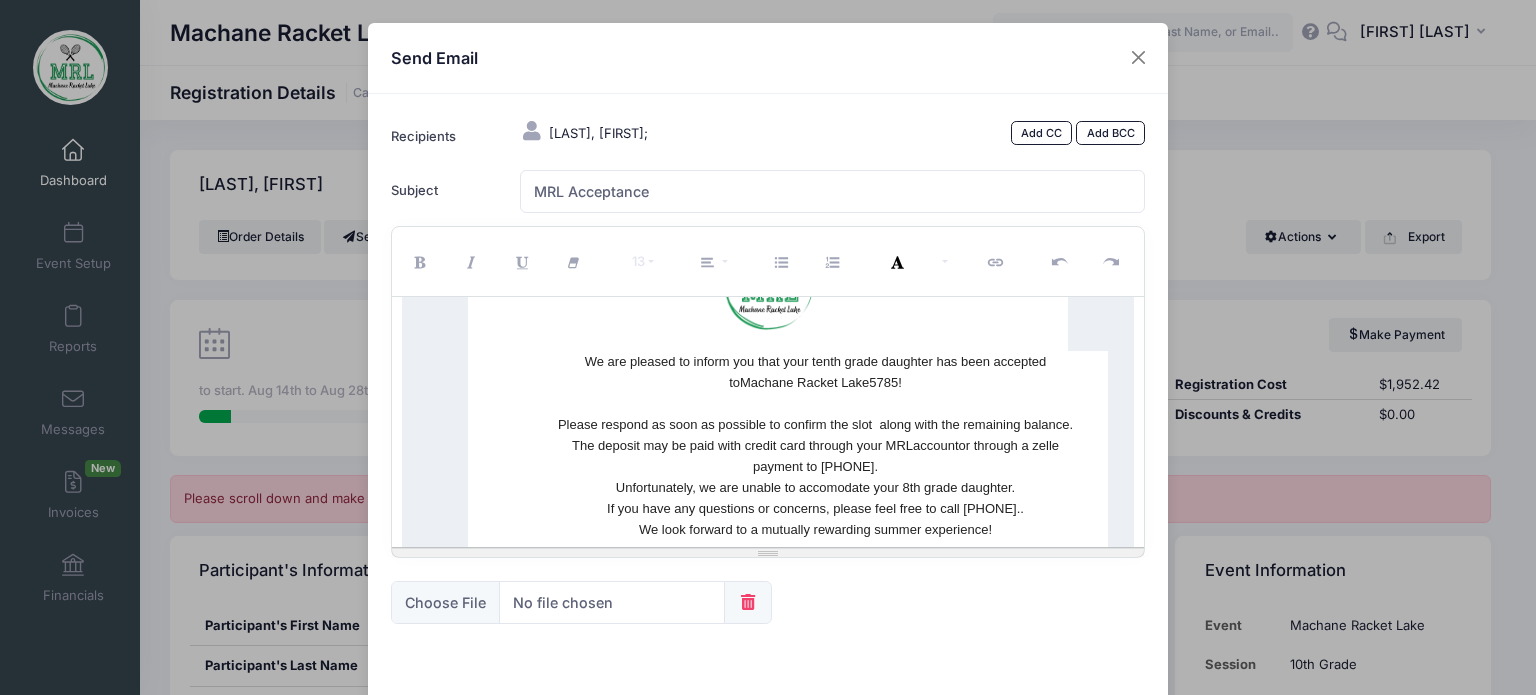 scroll, scrollTop: 244, scrollLeft: 0, axis: vertical 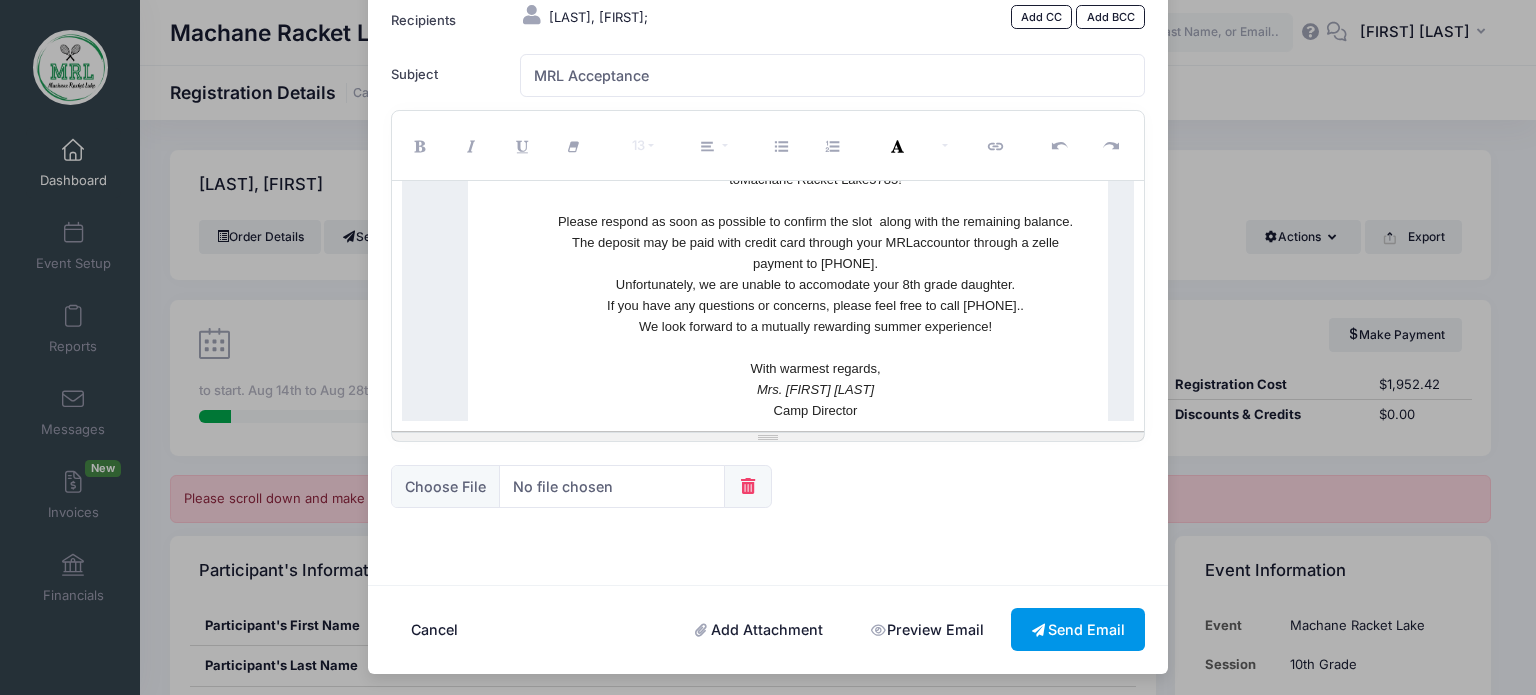 click on "Send Email" at bounding box center [1078, 629] 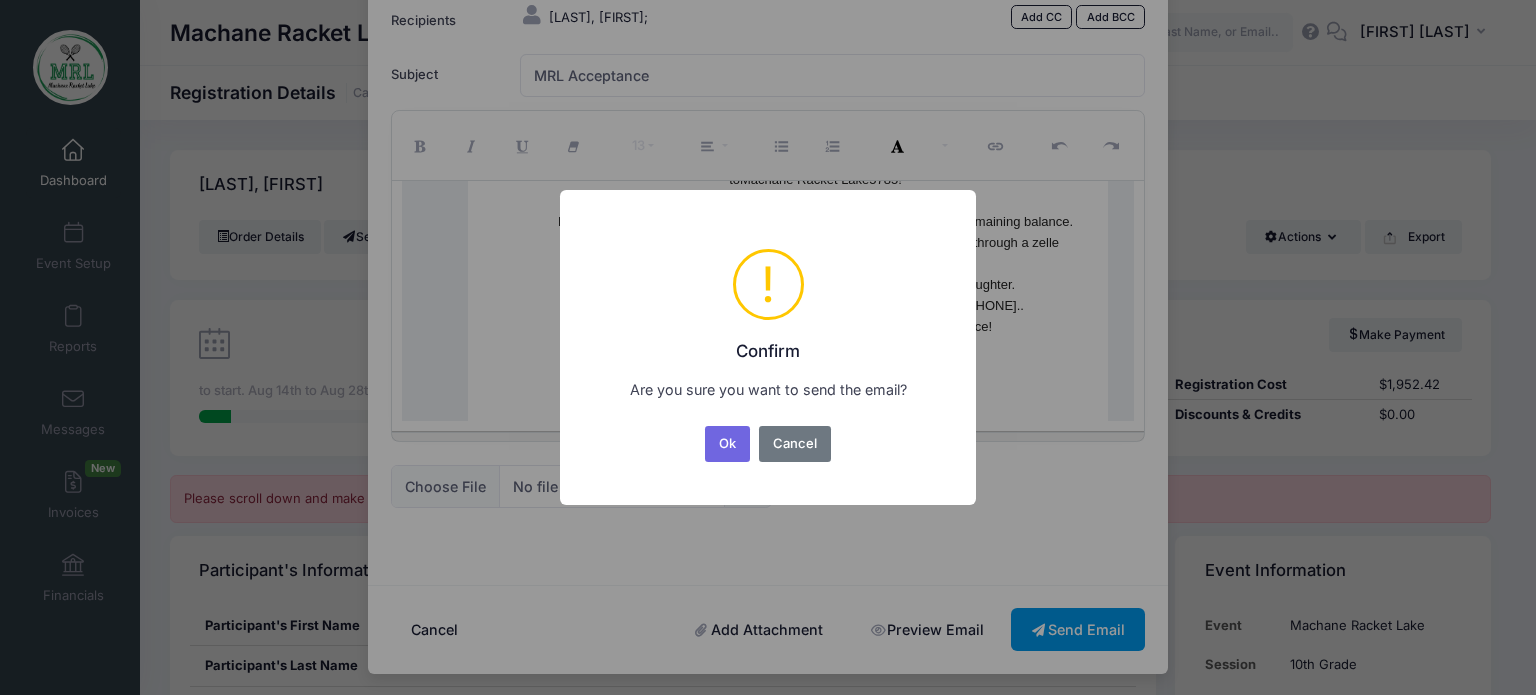 scroll, scrollTop: 0, scrollLeft: 0, axis: both 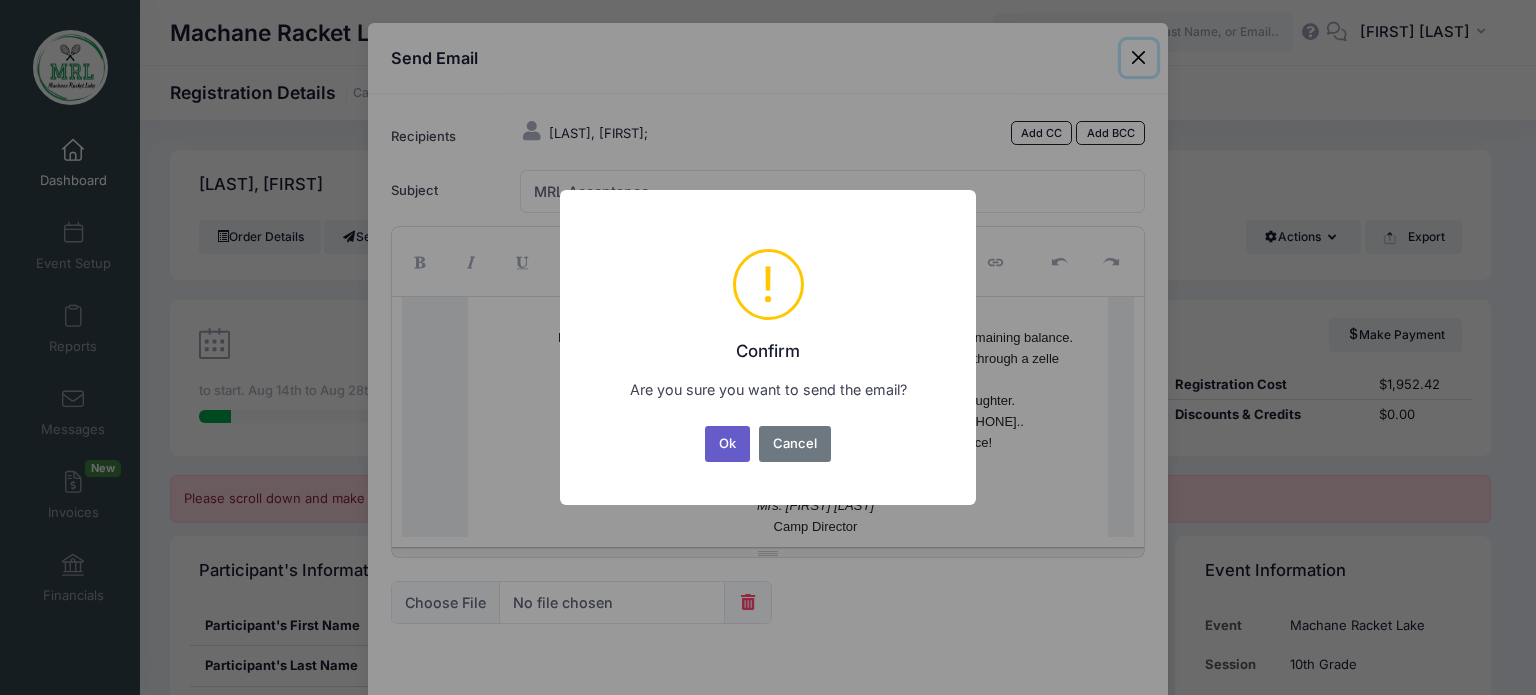 click on "Ok" at bounding box center [728, 444] 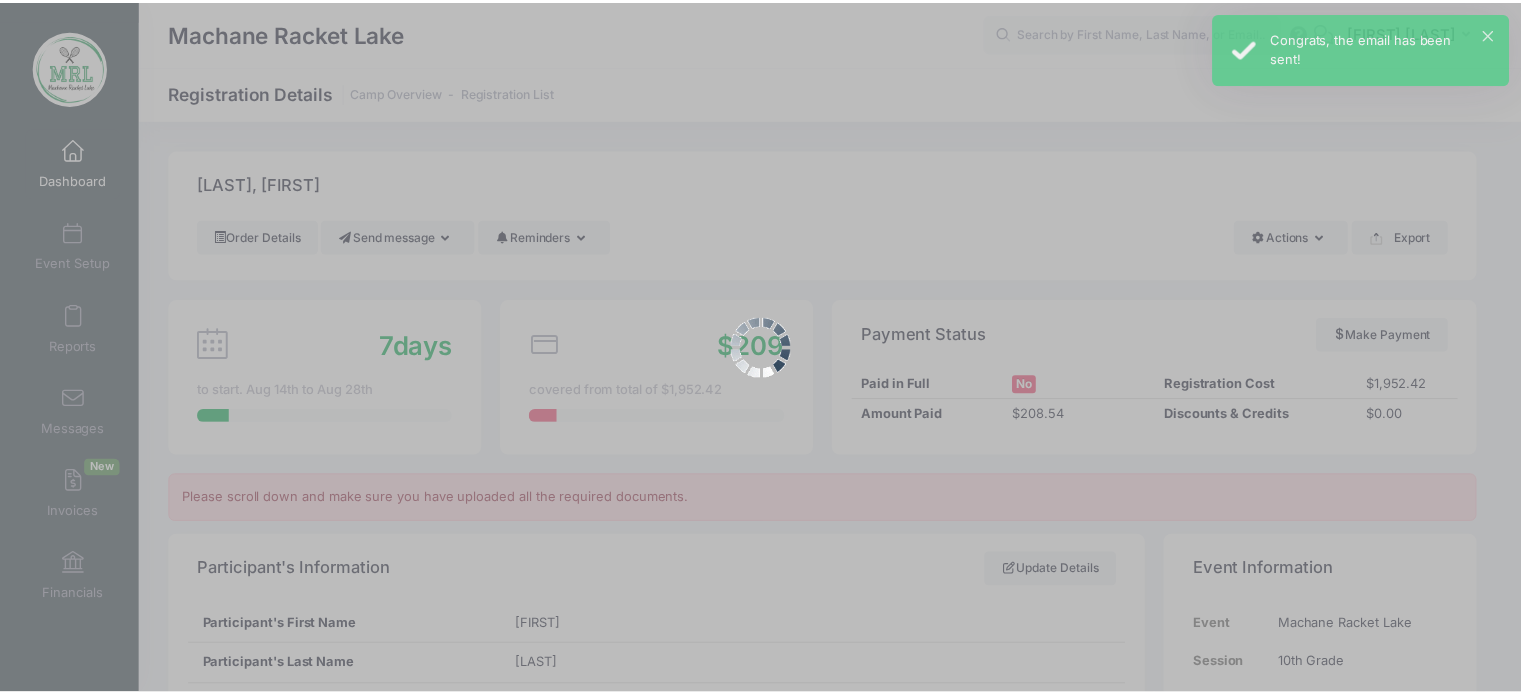 scroll, scrollTop: 42, scrollLeft: 0, axis: vertical 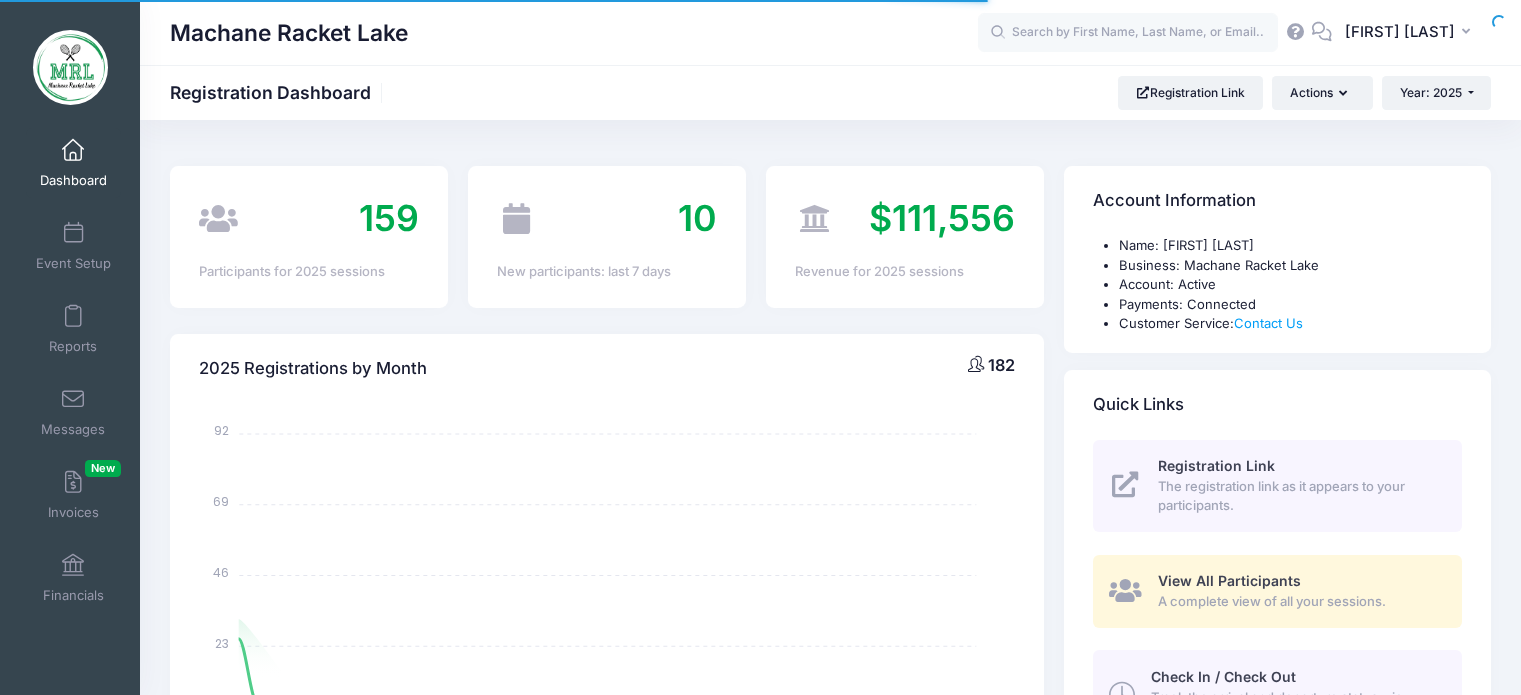 select 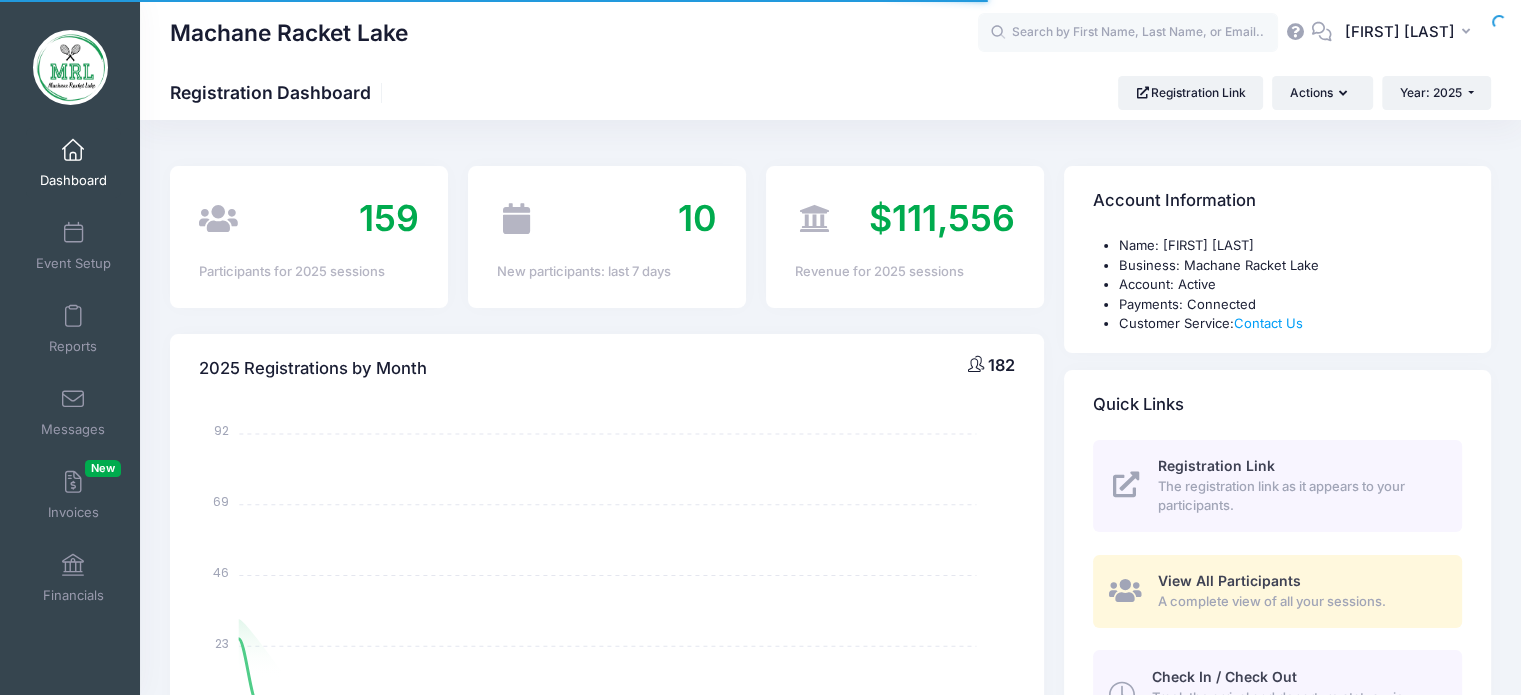 scroll, scrollTop: 0, scrollLeft: 0, axis: both 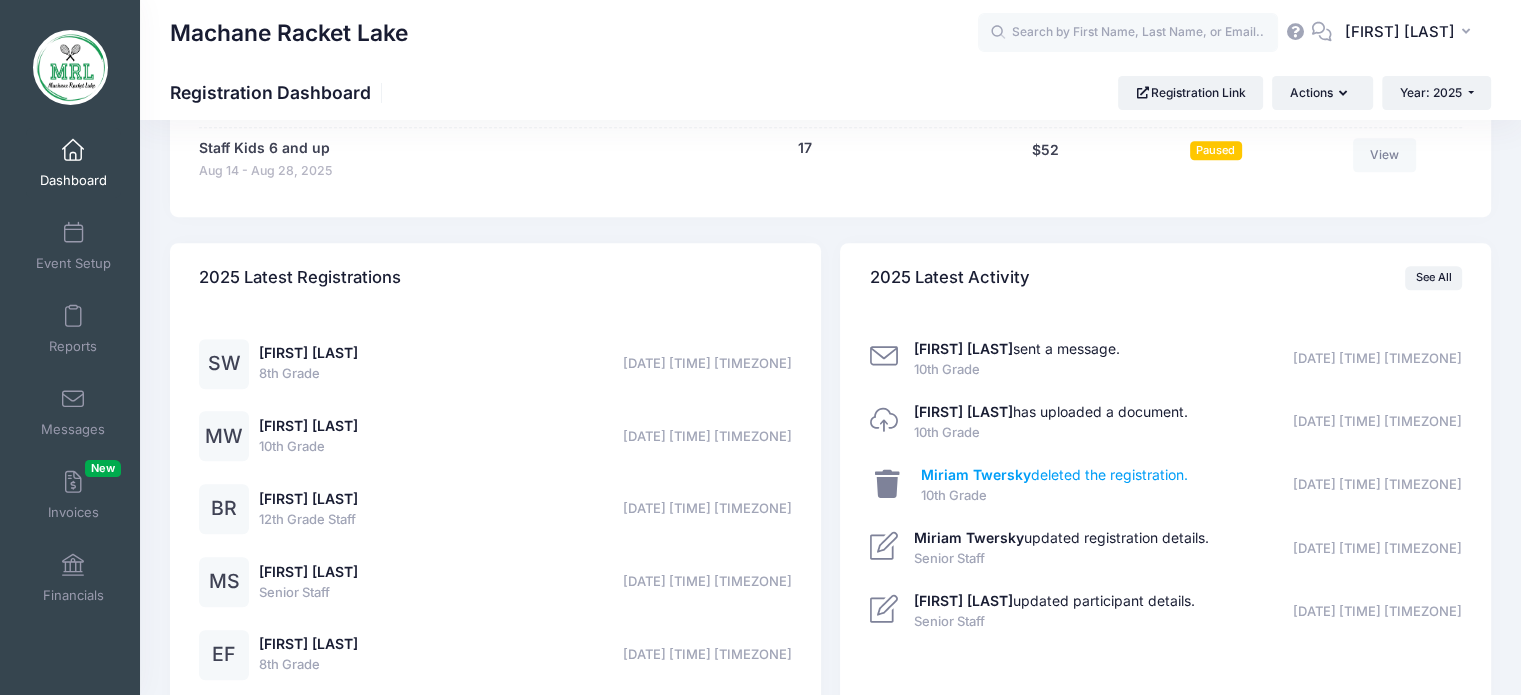 click on "[FIRST] [LAST]  deleted the registration." at bounding box center [1054, 474] 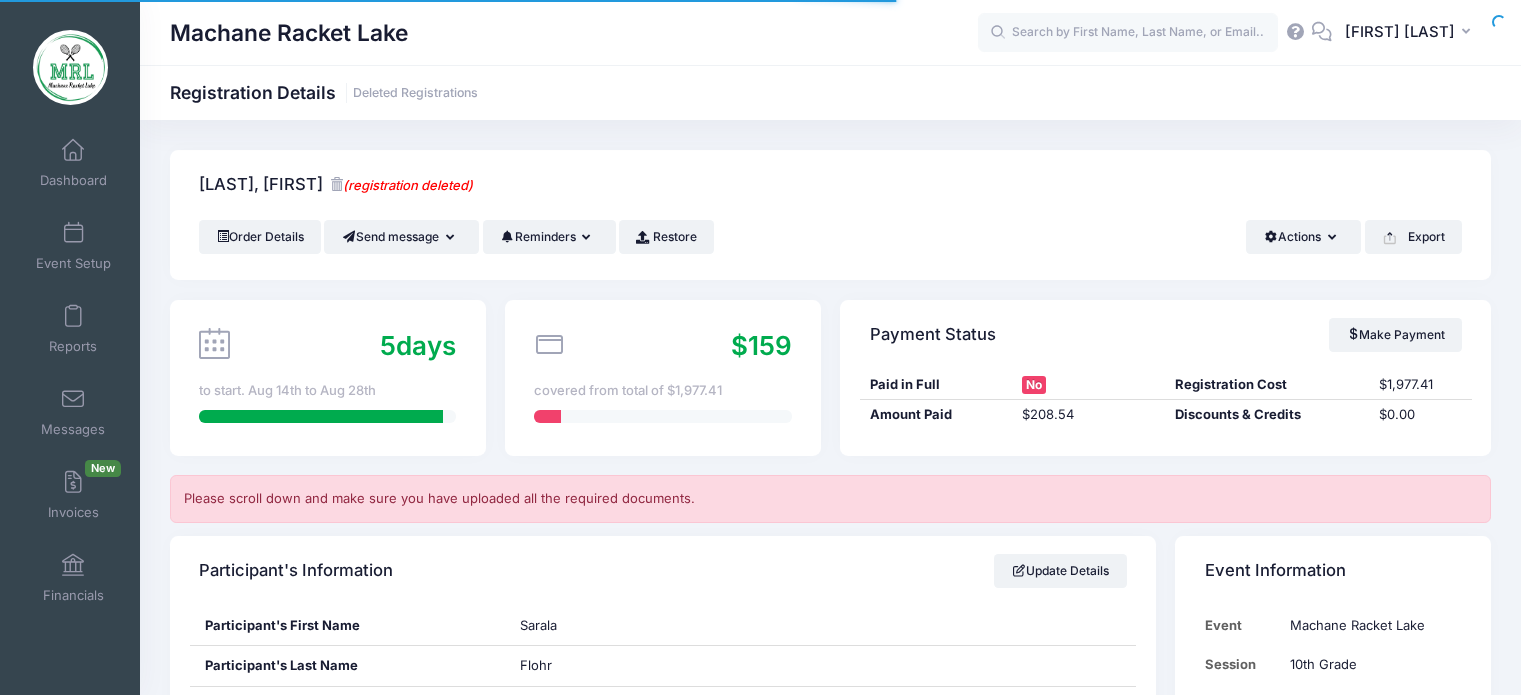 scroll, scrollTop: 0, scrollLeft: 0, axis: both 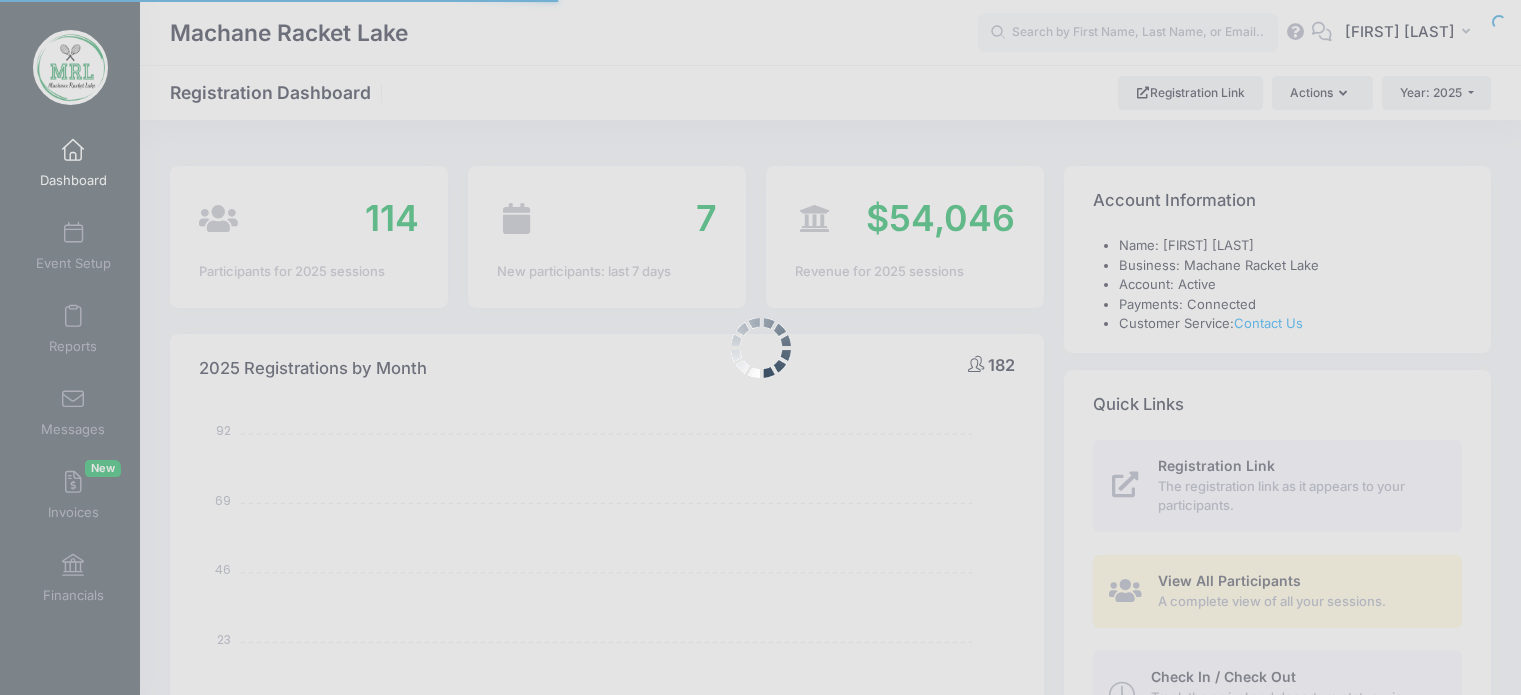 select 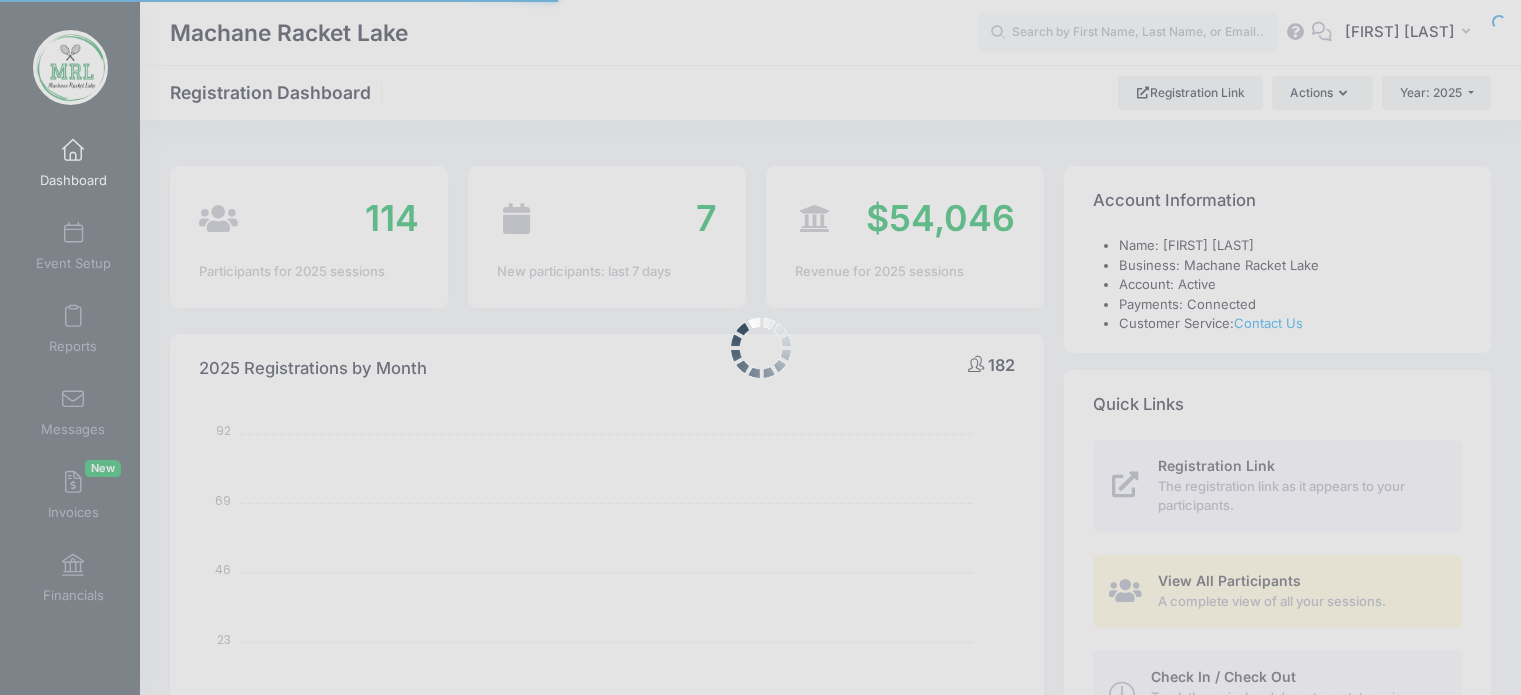 scroll, scrollTop: 1538, scrollLeft: 0, axis: vertical 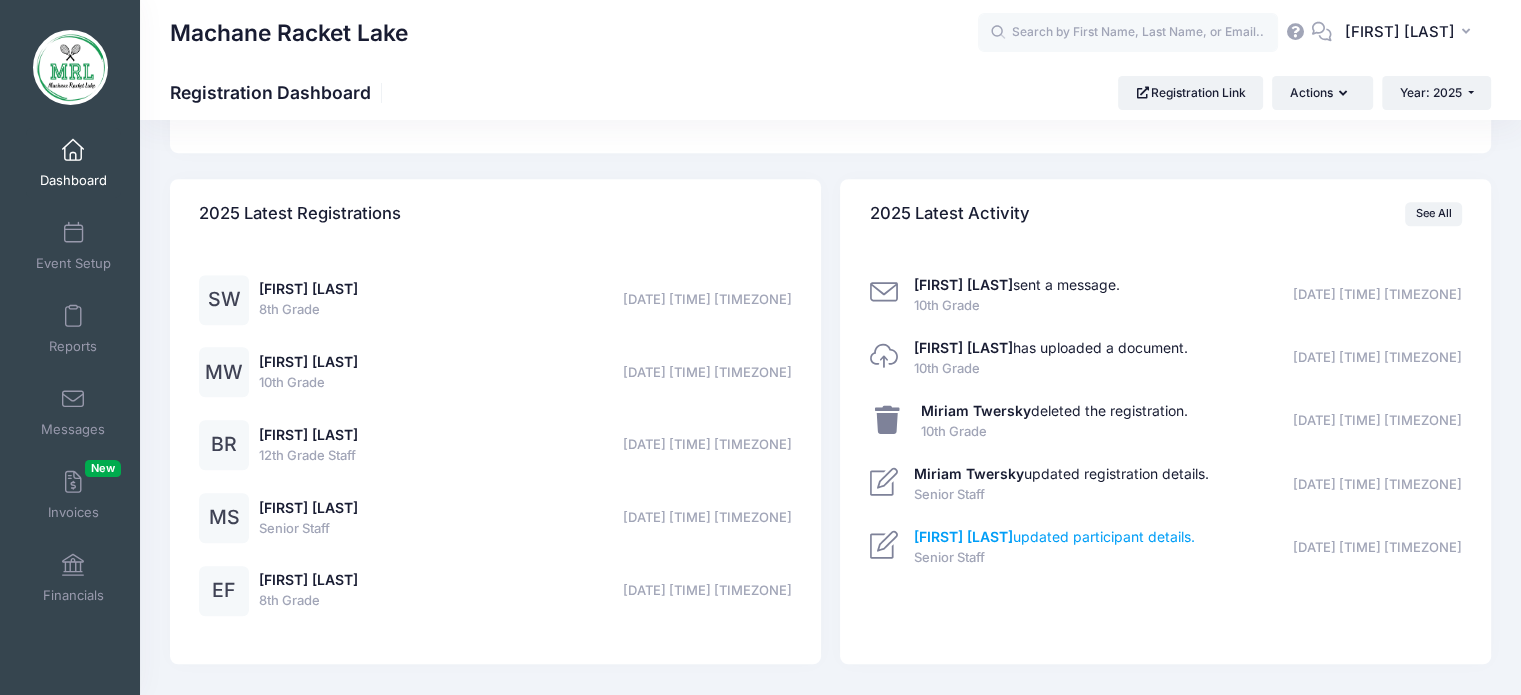 click on "[FIRST] [LAST]  updated participant details." at bounding box center (1054, 536) 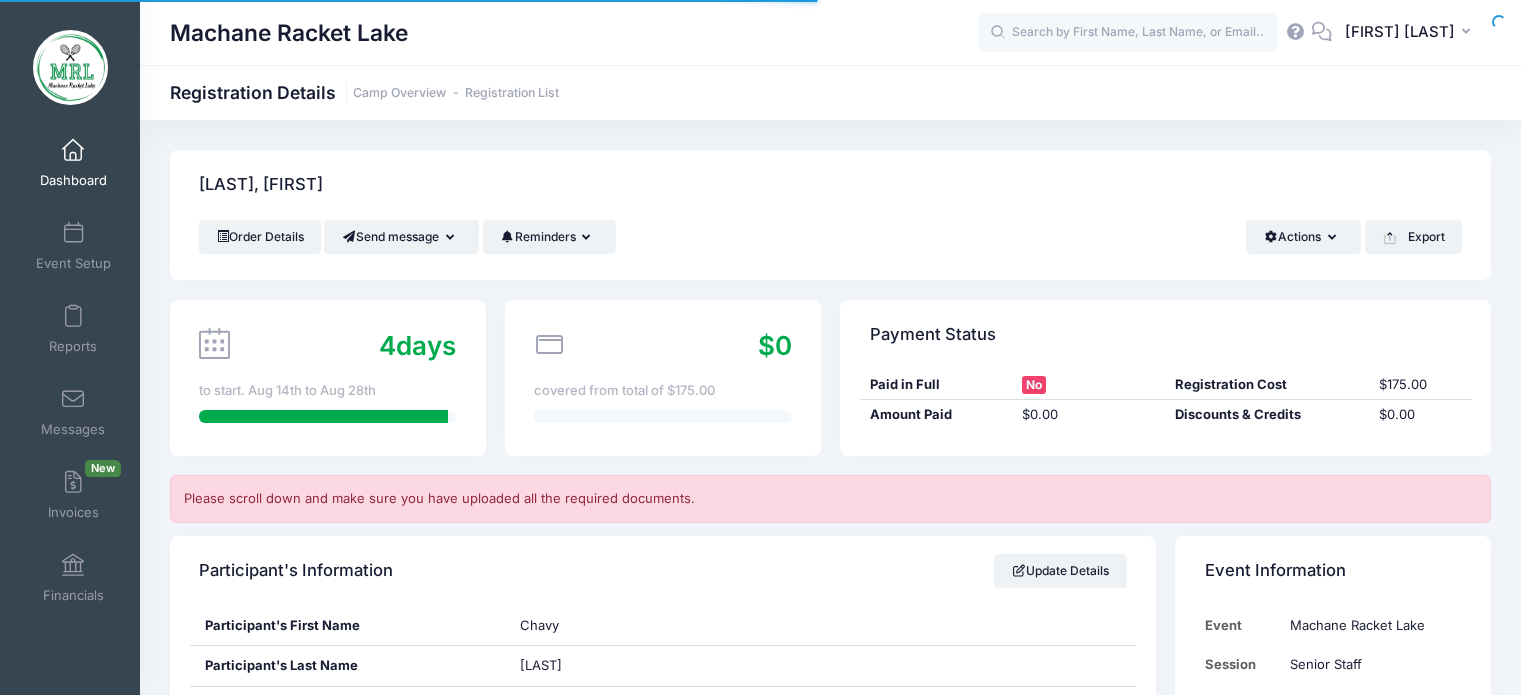 scroll, scrollTop: 0, scrollLeft: 0, axis: both 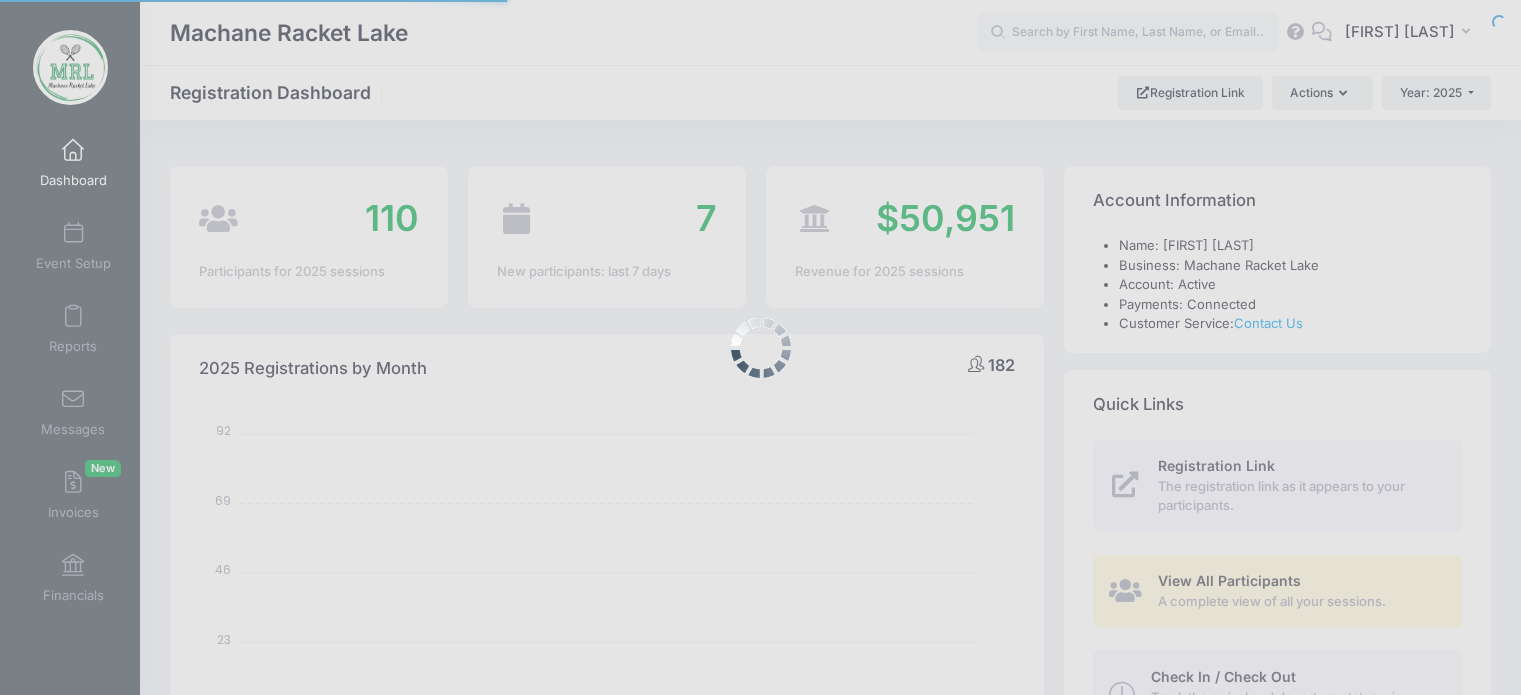 select 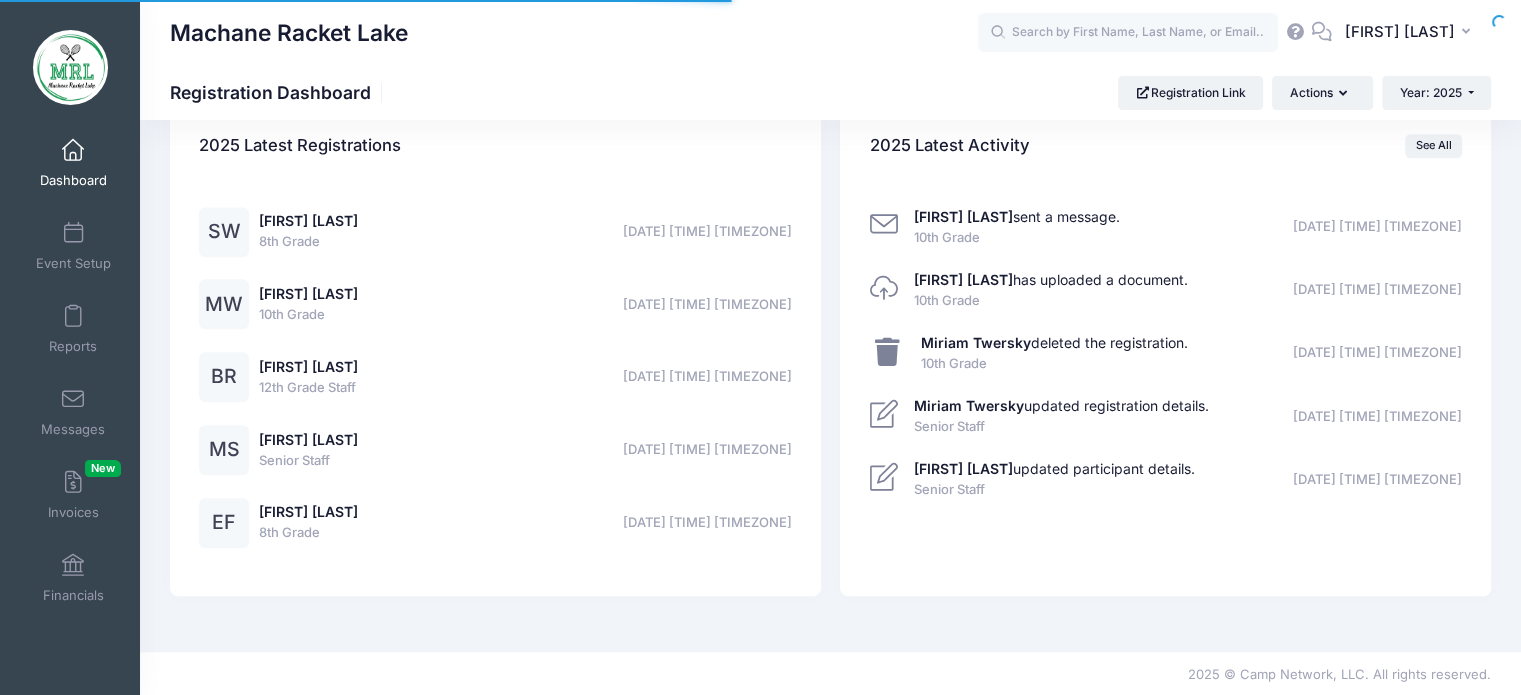 scroll, scrollTop: 1528, scrollLeft: 0, axis: vertical 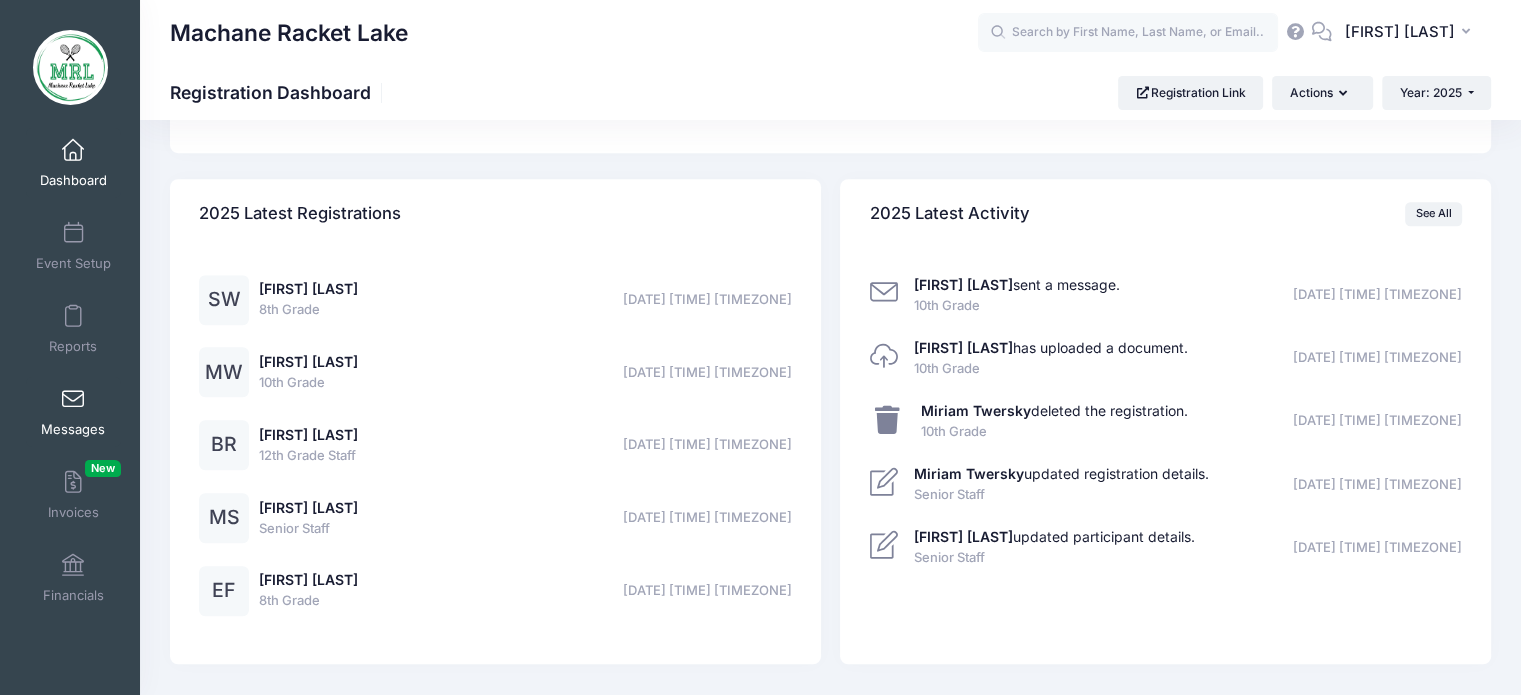 click on "Messages" at bounding box center [73, 429] 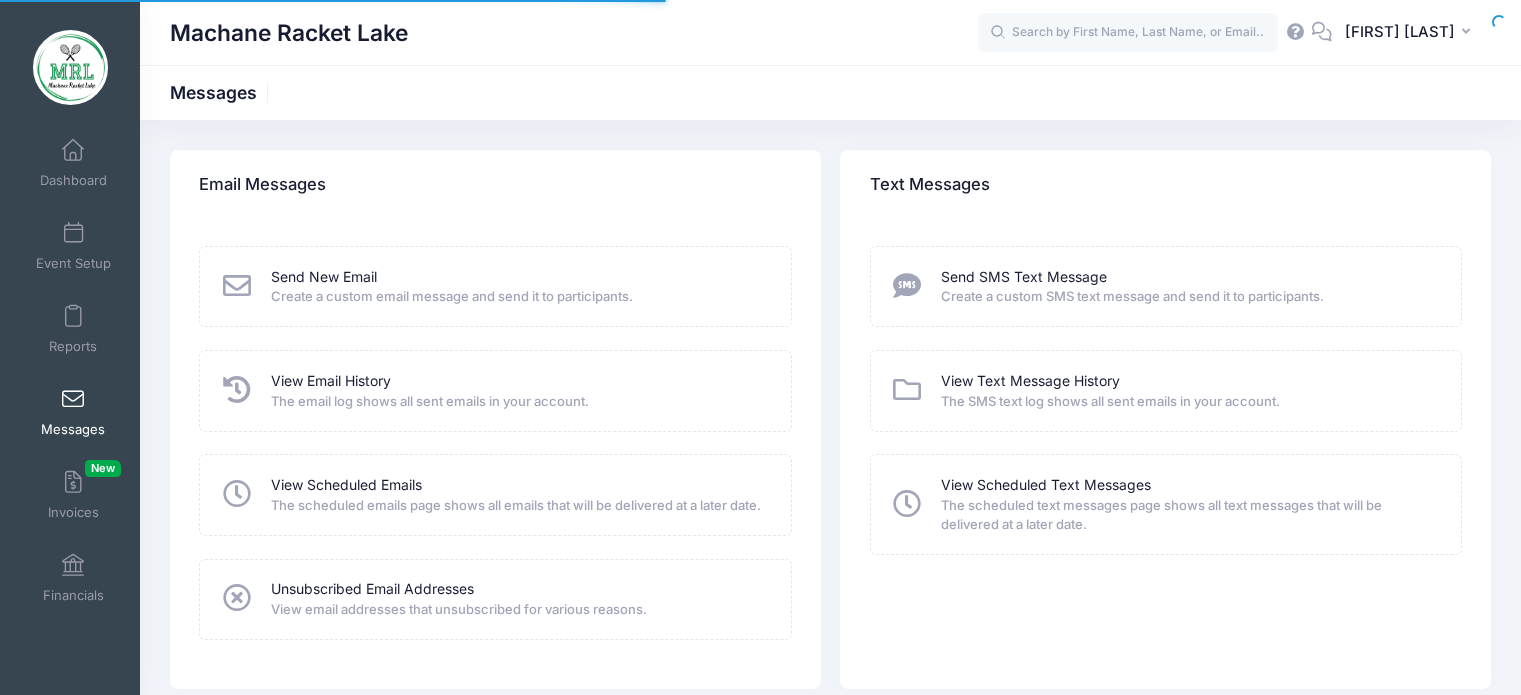 scroll, scrollTop: 0, scrollLeft: 0, axis: both 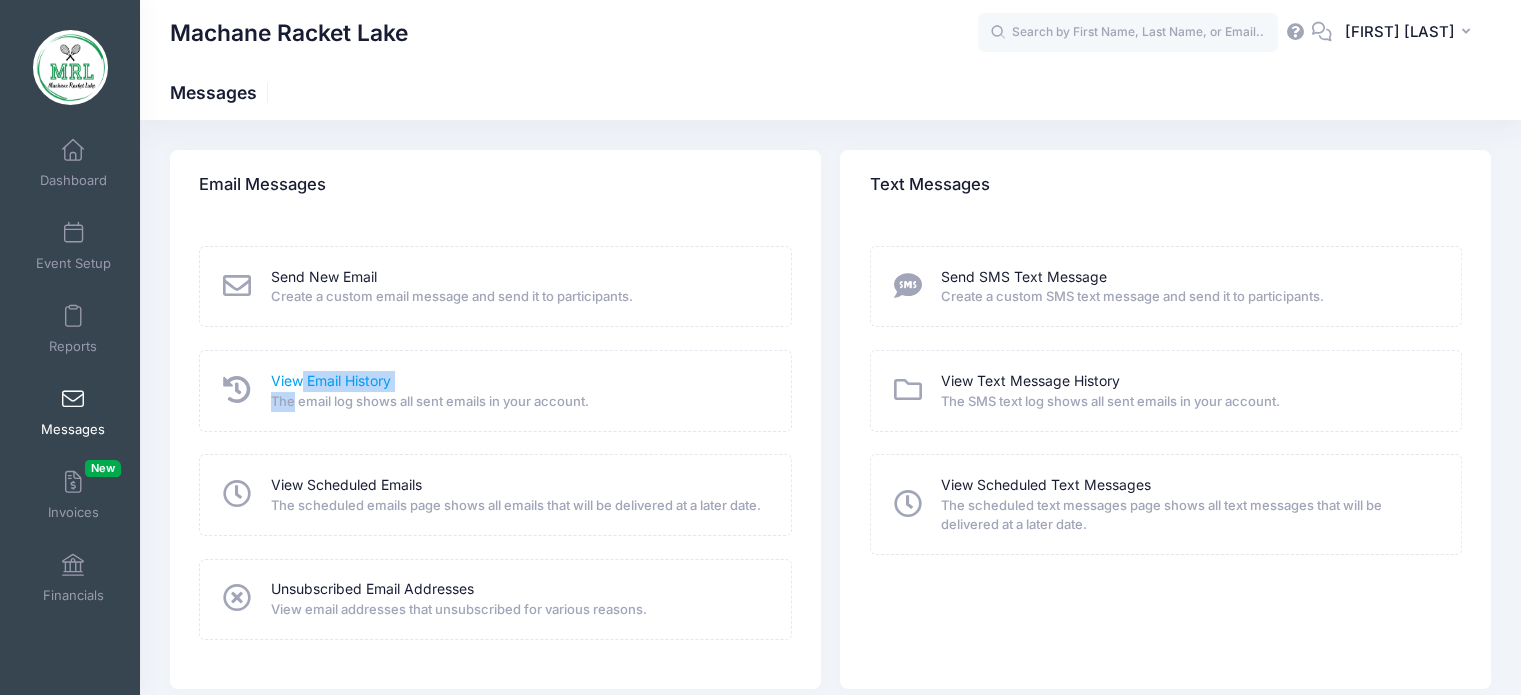 drag, startPoint x: 295, startPoint y: 395, endPoint x: 304, endPoint y: 388, distance: 11.401754 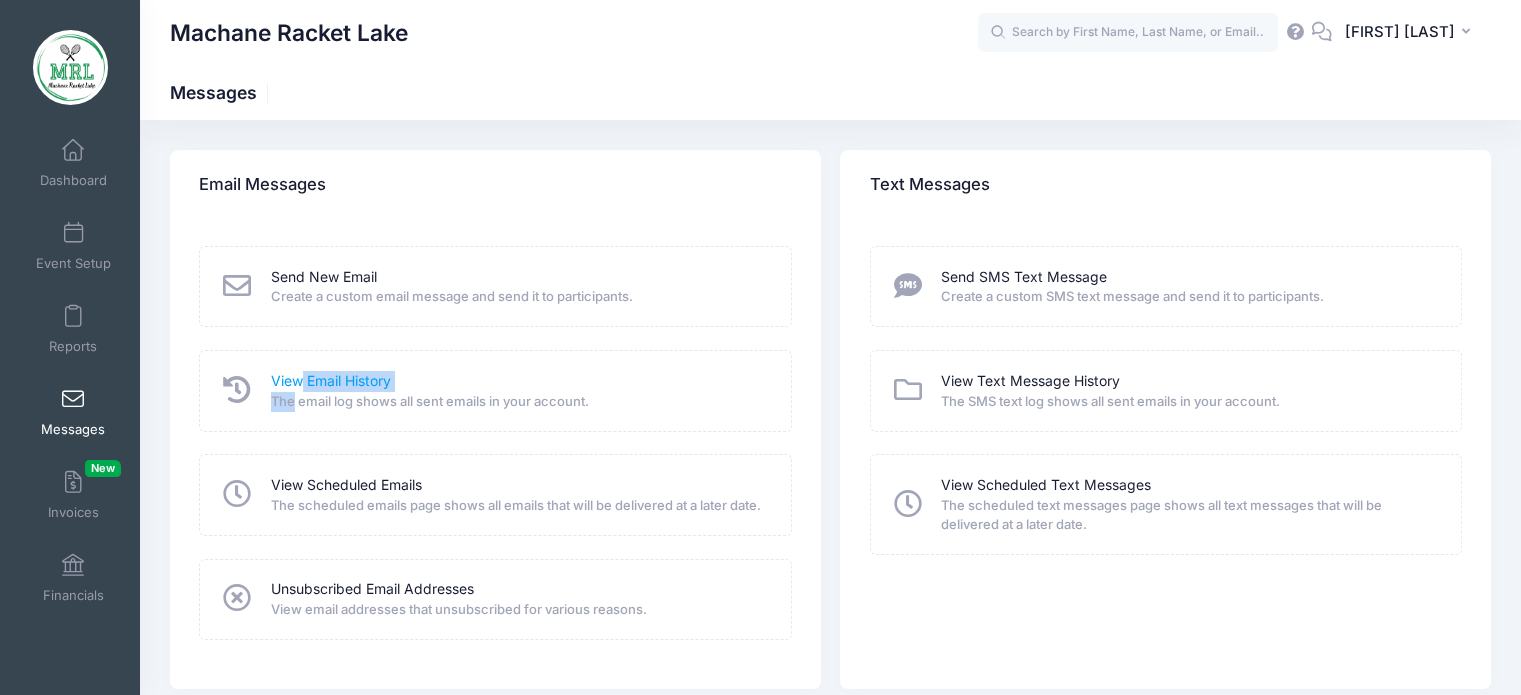 click on "View Email History" at bounding box center [331, 381] 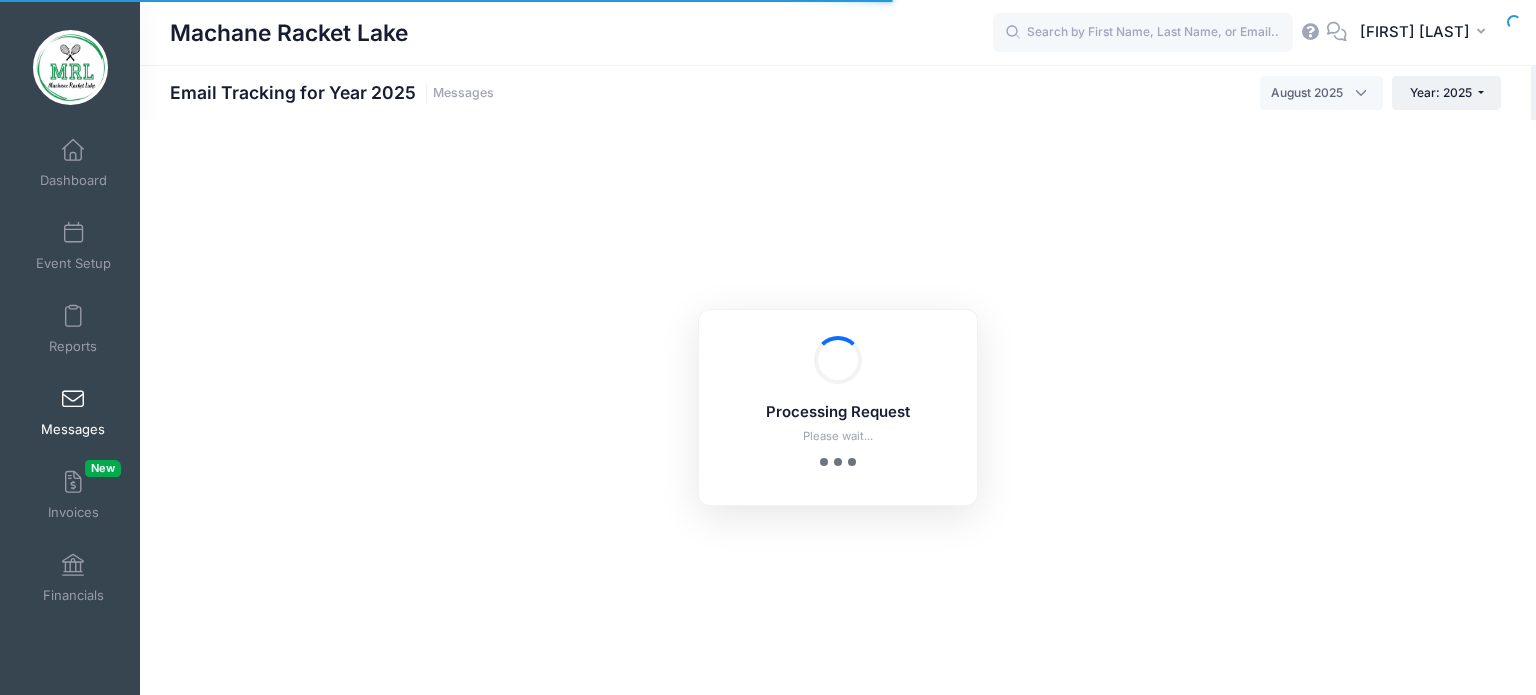 scroll, scrollTop: 0, scrollLeft: 0, axis: both 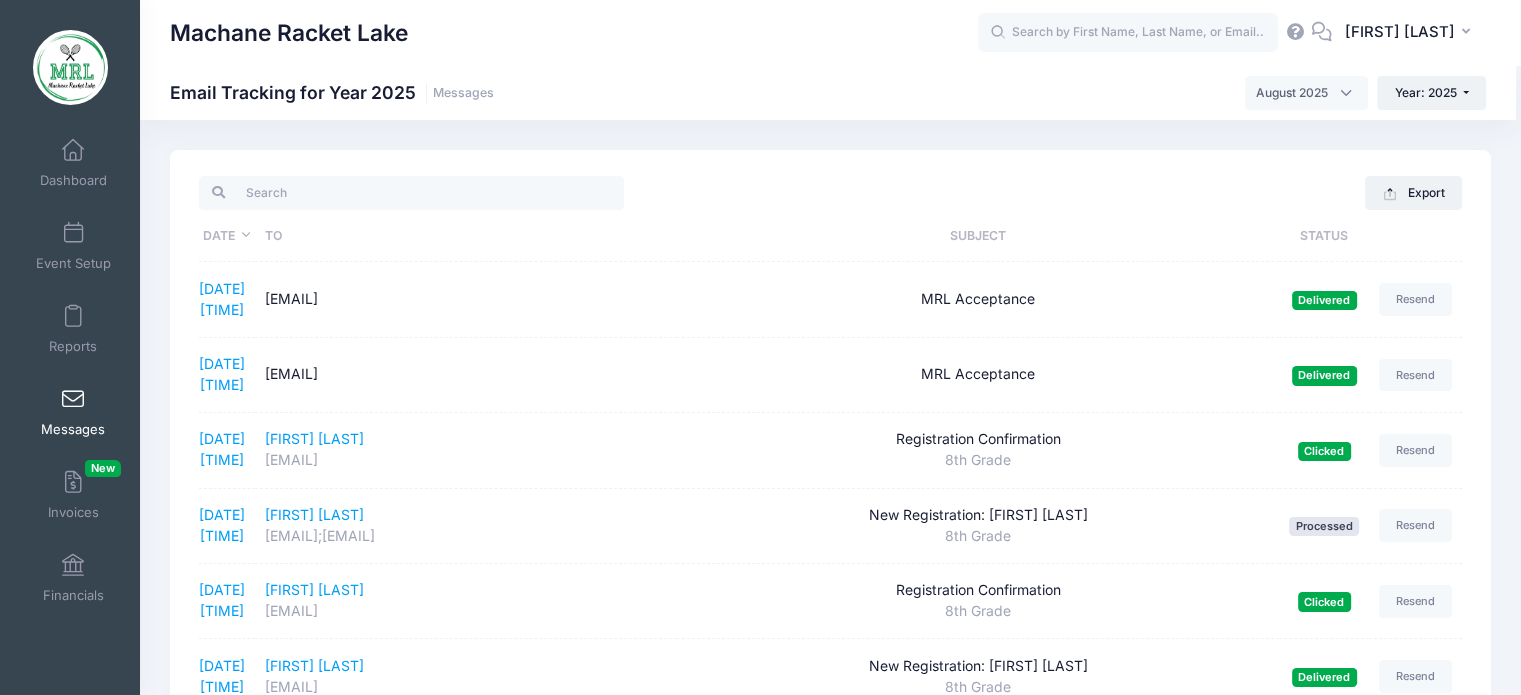 click on "Excel CSV Print
Export
Date To Subject Status
[DATE] [TIME] [EMAIL] MRL Acceptance Delivered Resend [DATE] [TIME] [EMAIL] MRL Acceptance Delivered Resend [DATE] [TIME] [FIRST] [LAST] malkywerner26@example.com Registration Confirmation 8th Grade Clicked Resend [DATE] [TIME] [FIRST] [LAST] [EMAIL];[EMAIL] New Registration: [FIRST] [LAST] 8th Grade Processed Resend [DATE] [TIME] [FIRST] [LAST] [EMAIL] Registration Confirmation 8th Grade Clicked Resend [DATE] [TIME] [FIRST] [LAST] 8th Grade Delivered" at bounding box center [830, 2135] 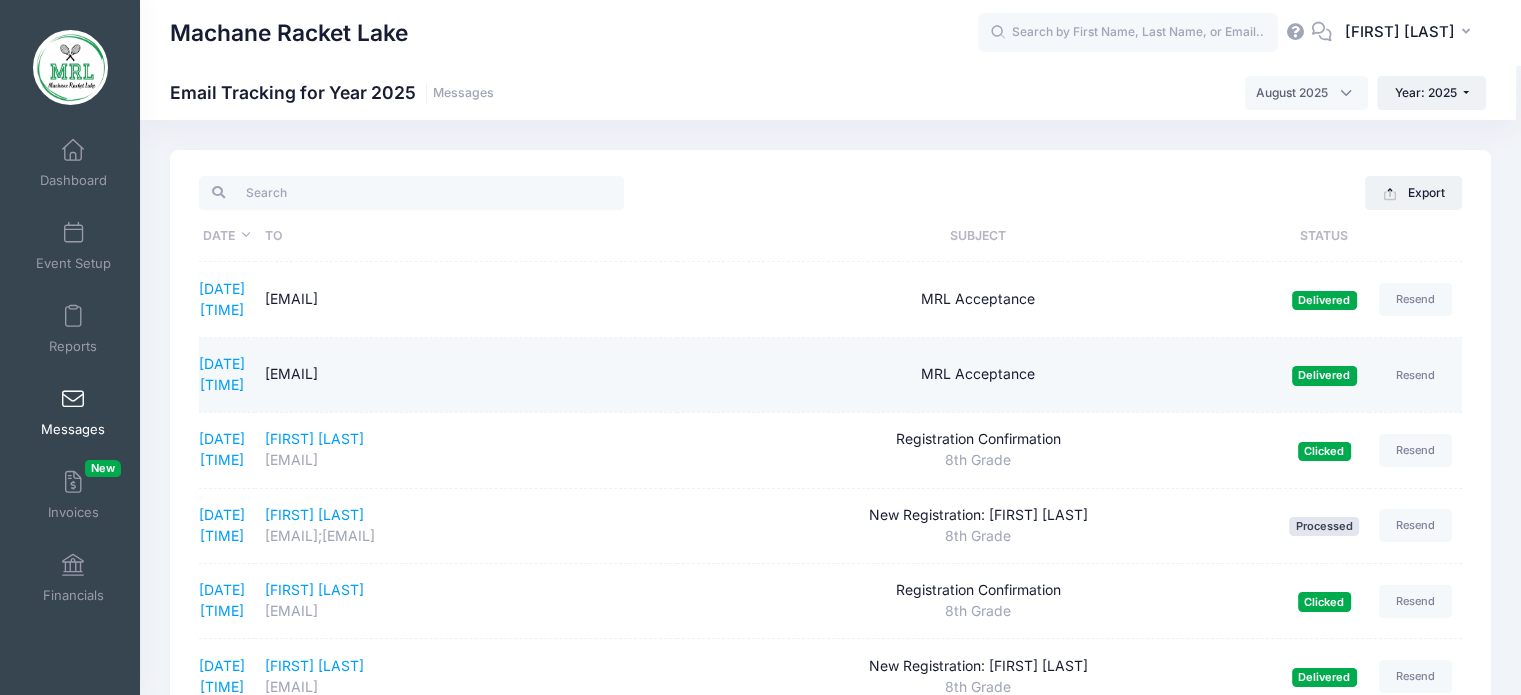click on "[DATE] [TIME]" at bounding box center [227, 375] 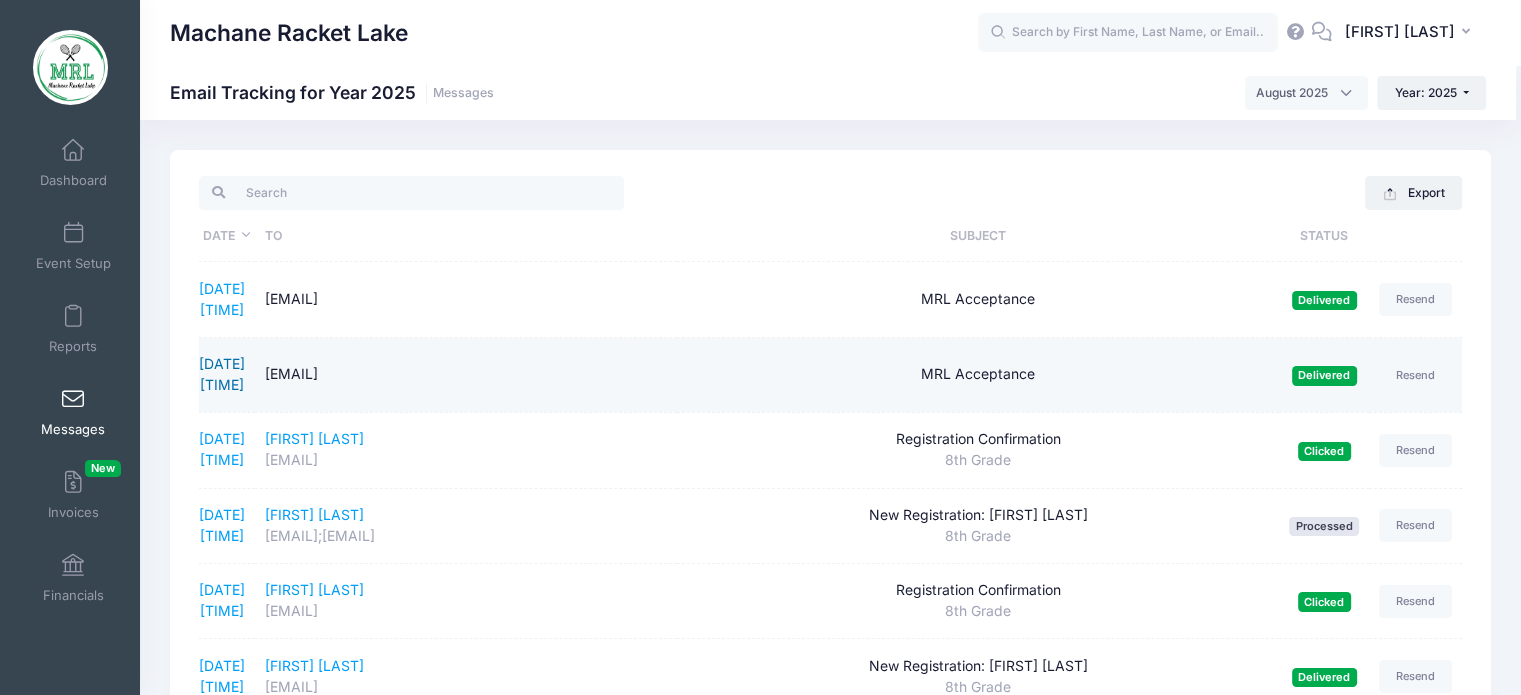 click on "[DATE] [TIME]" at bounding box center [222, 374] 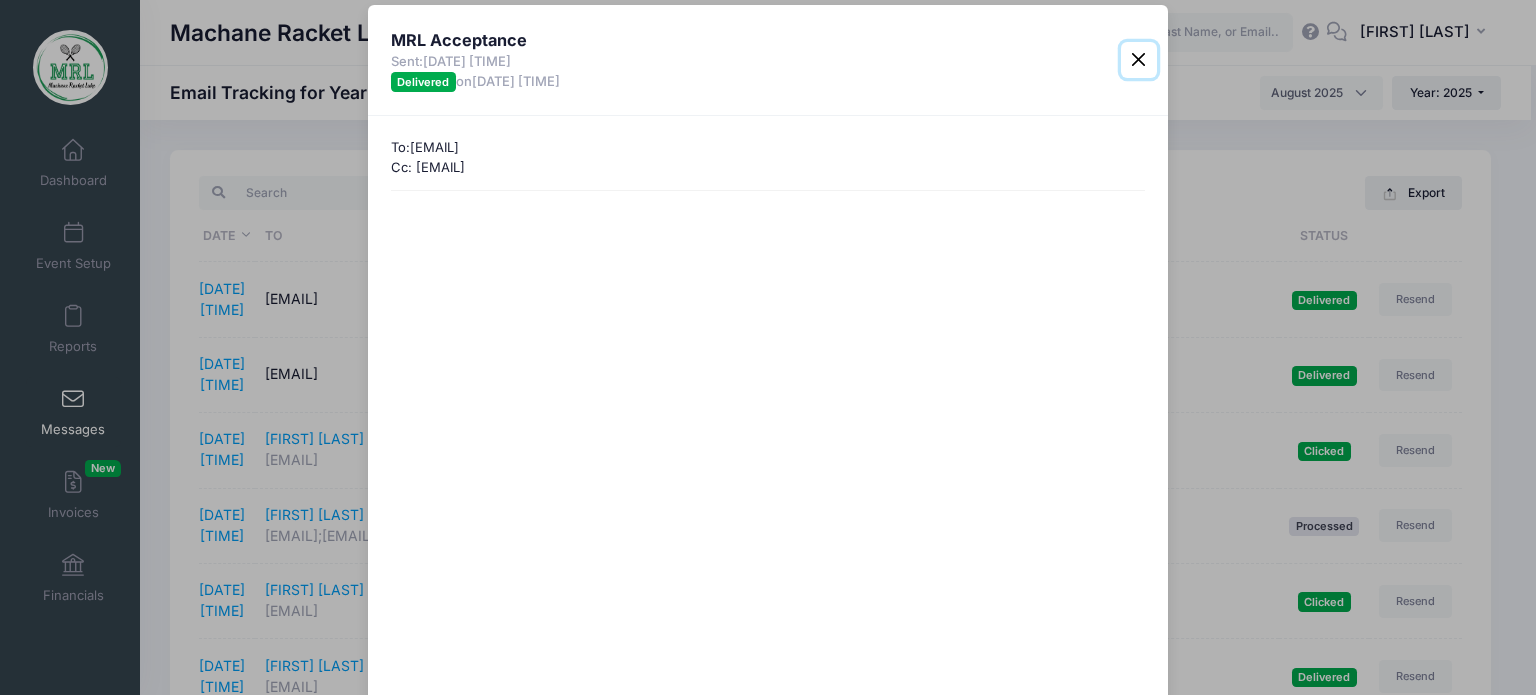 click at bounding box center [1139, 60] 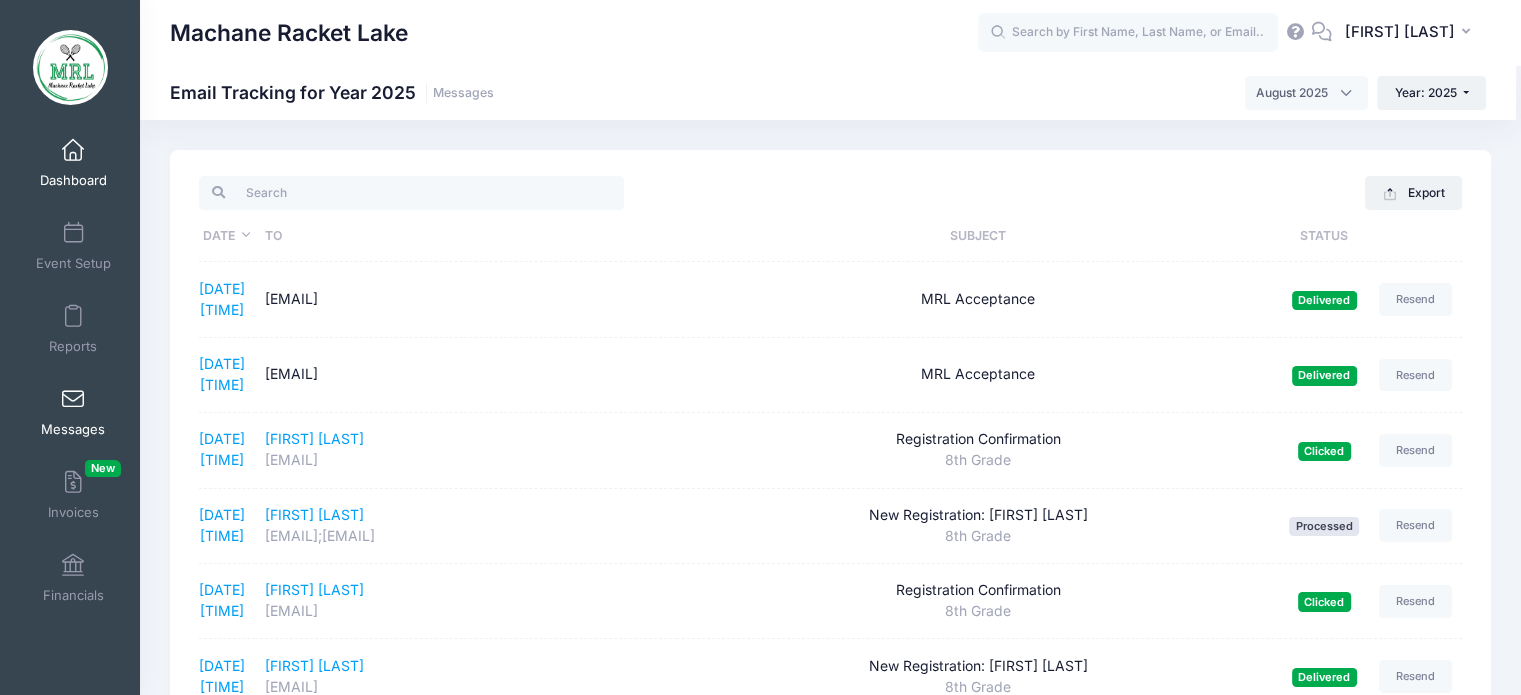 click on "Dashboard" at bounding box center (73, 180) 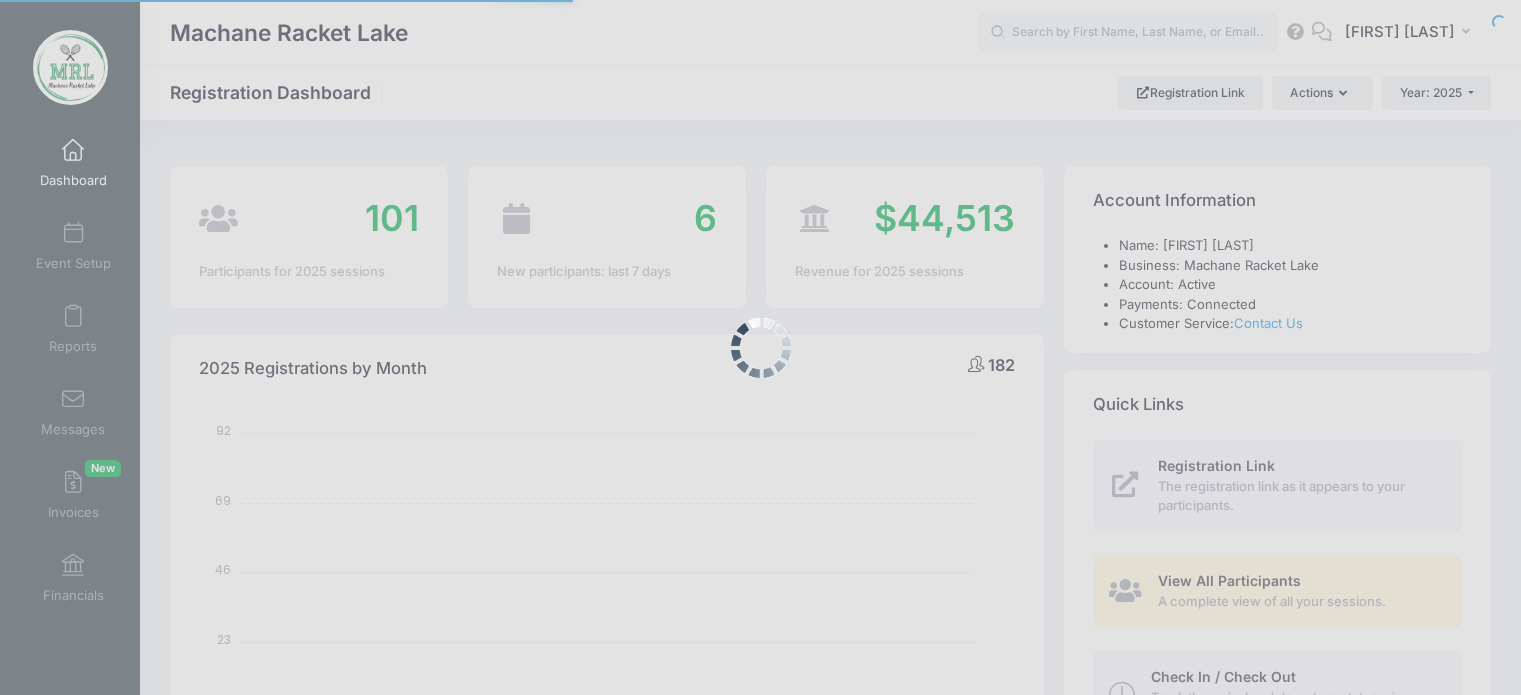 select 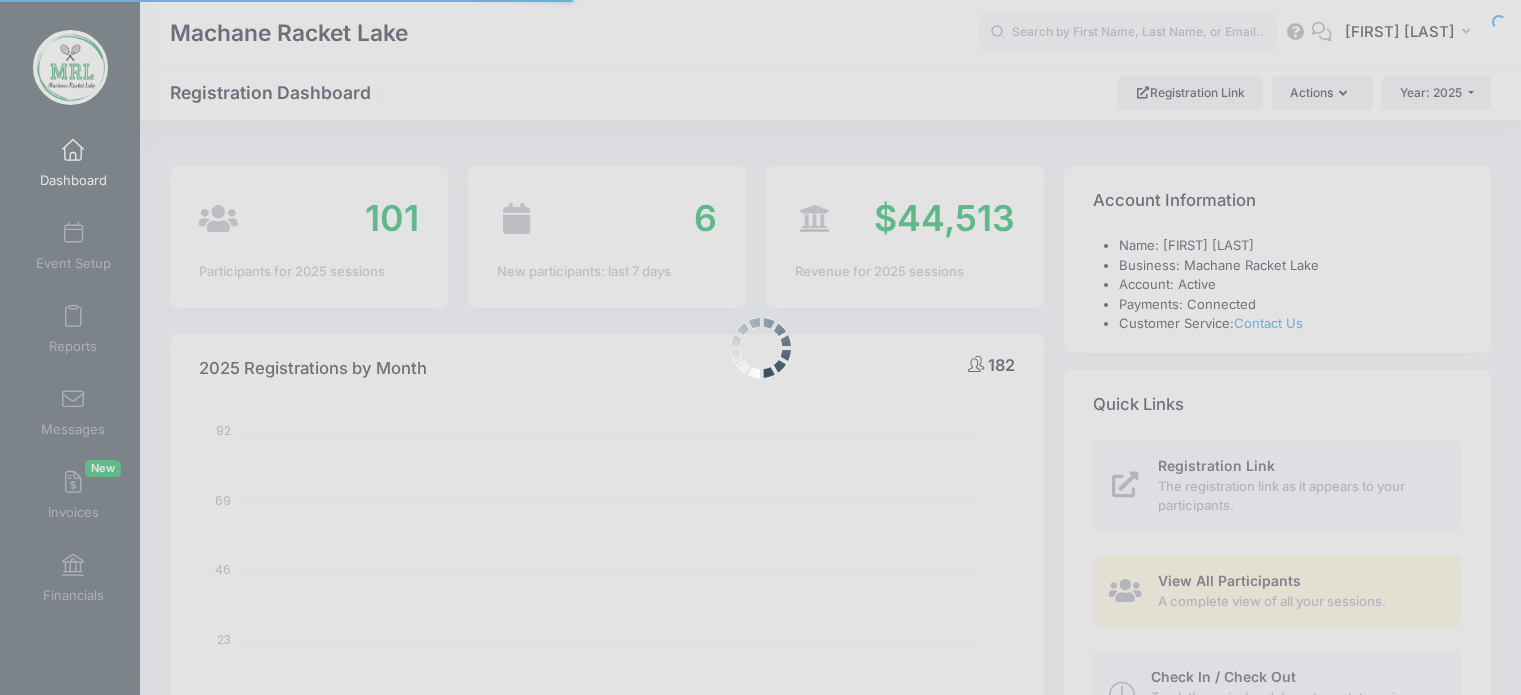 scroll, scrollTop: 0, scrollLeft: 0, axis: both 